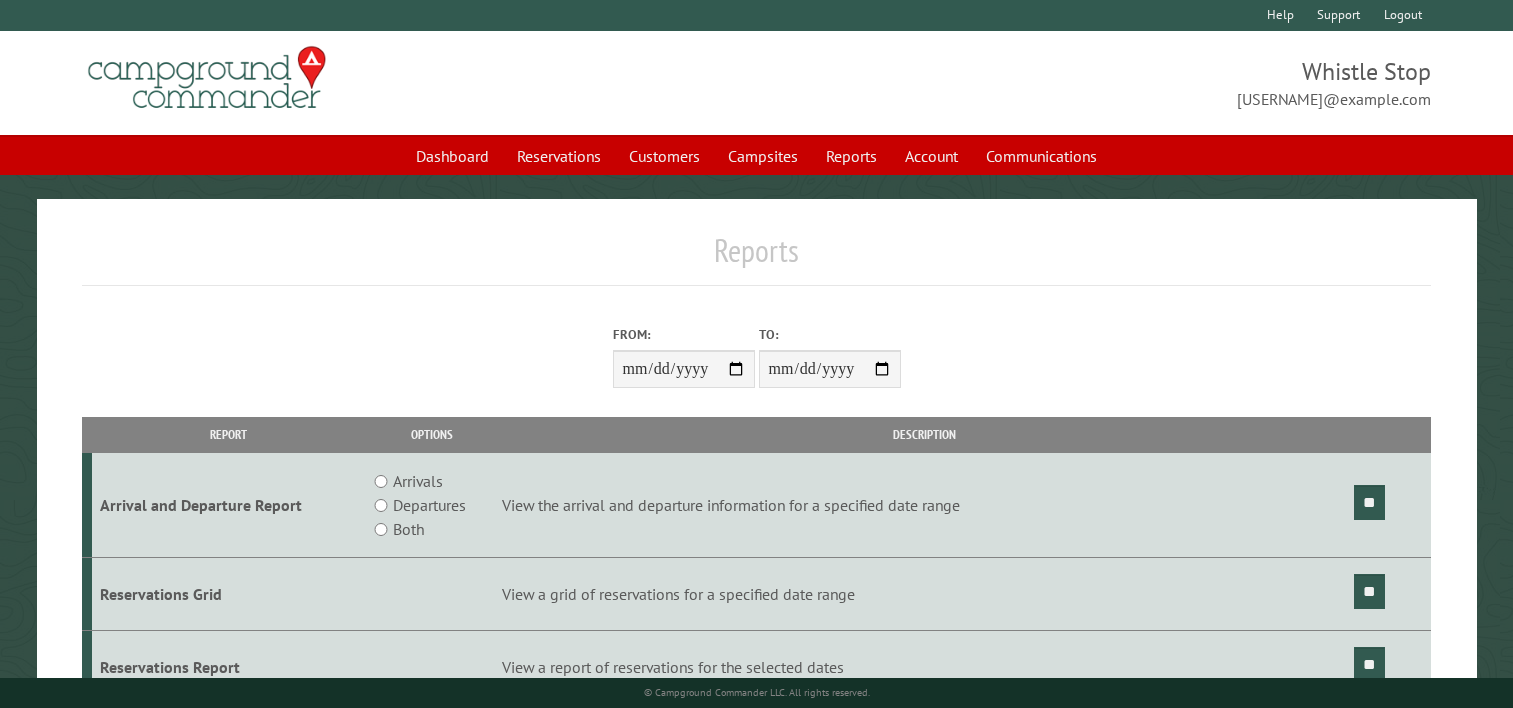 scroll, scrollTop: 200, scrollLeft: 0, axis: vertical 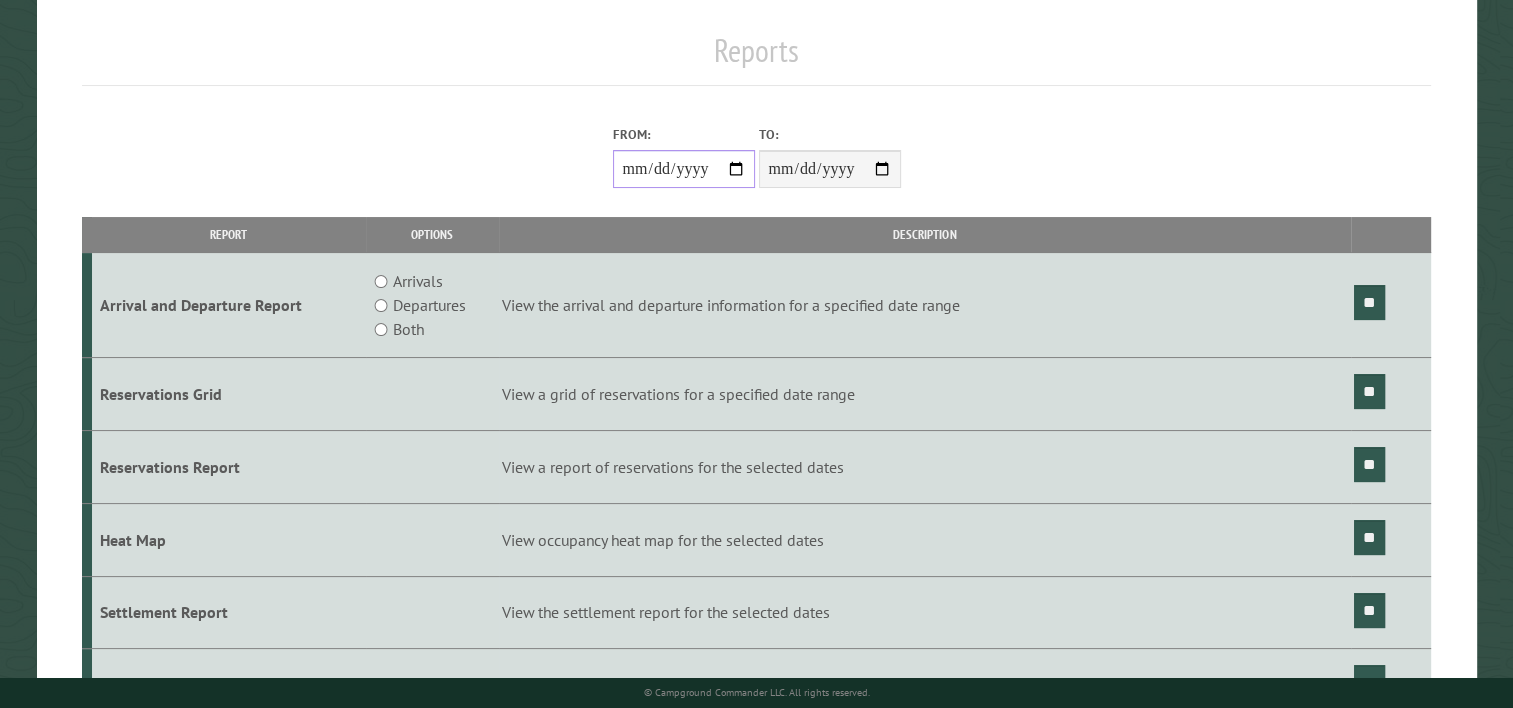 click on "**********" at bounding box center [684, 169] 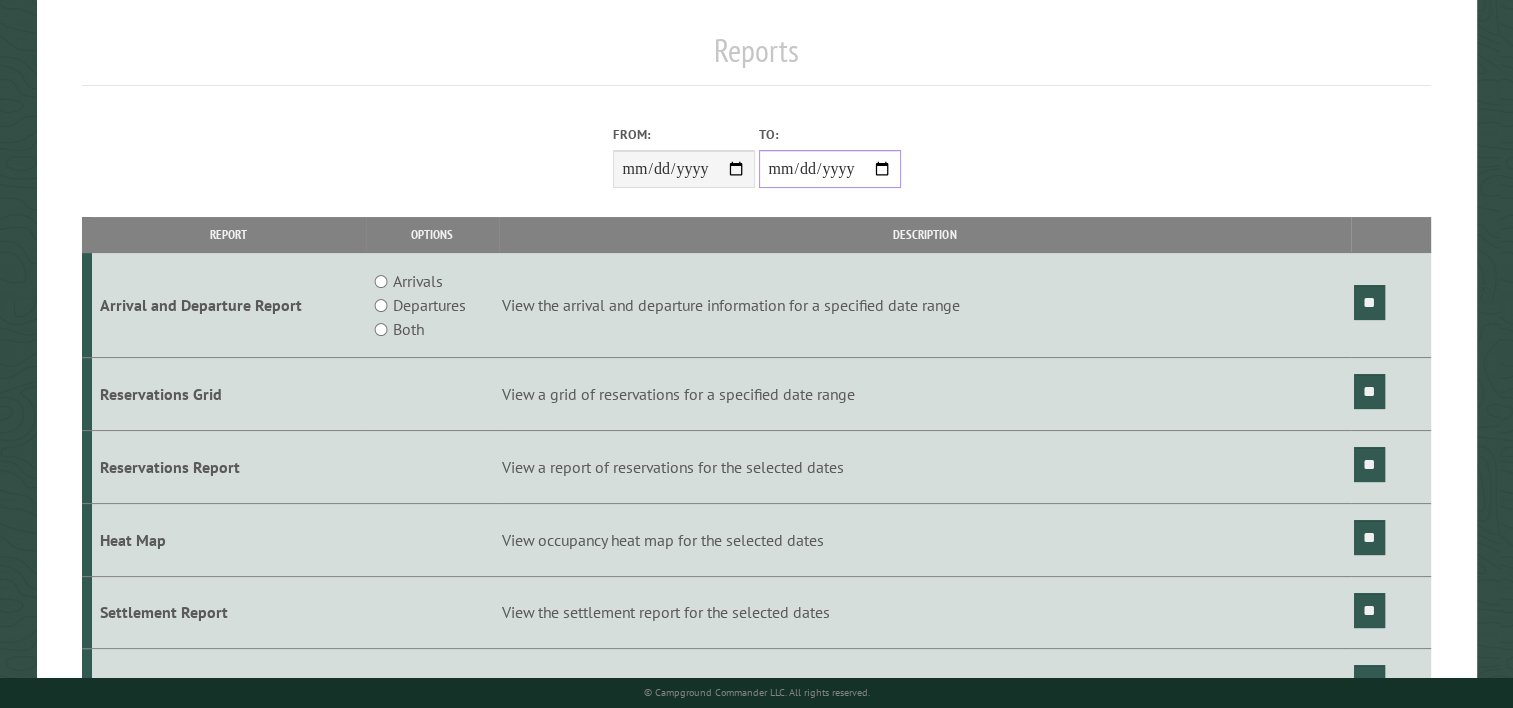 click on "**********" at bounding box center [830, 169] 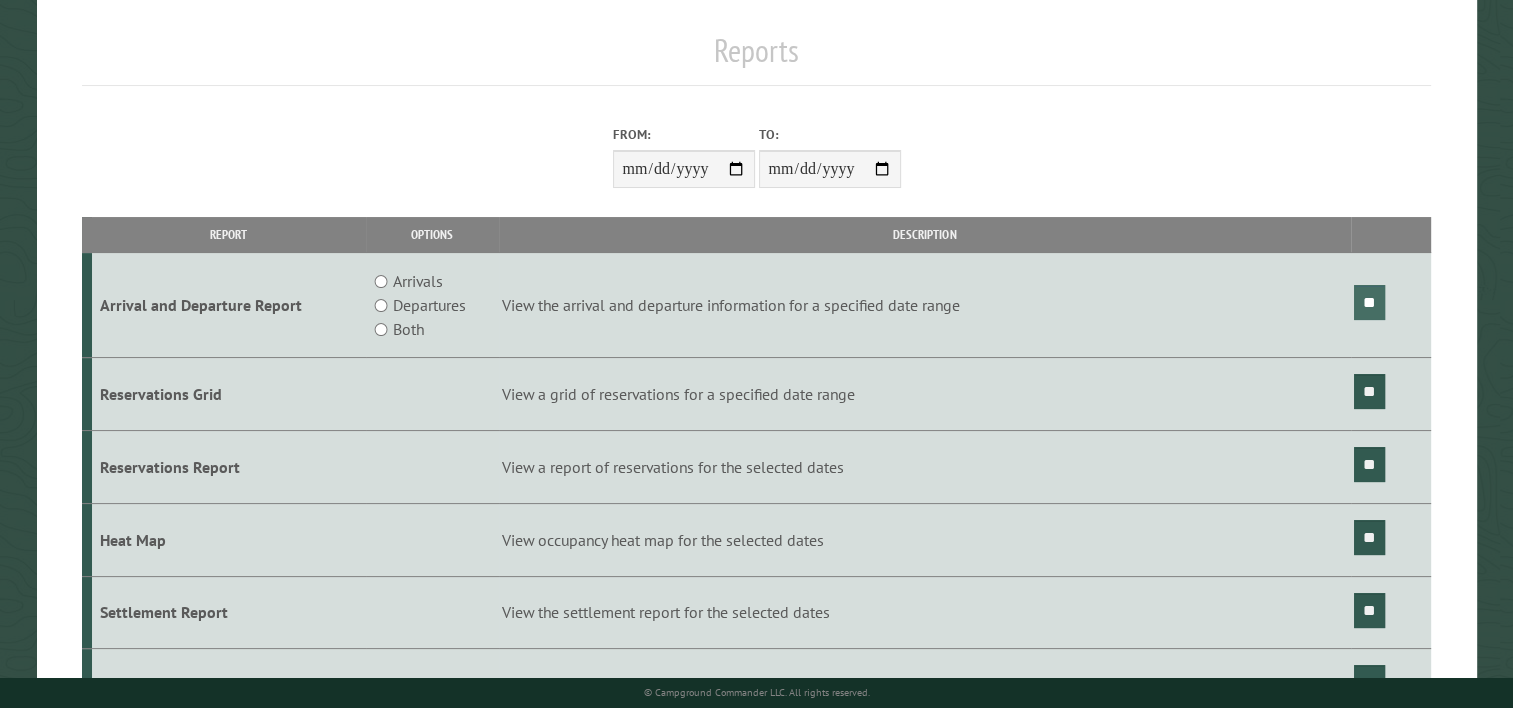 click on "**" at bounding box center (1369, 302) 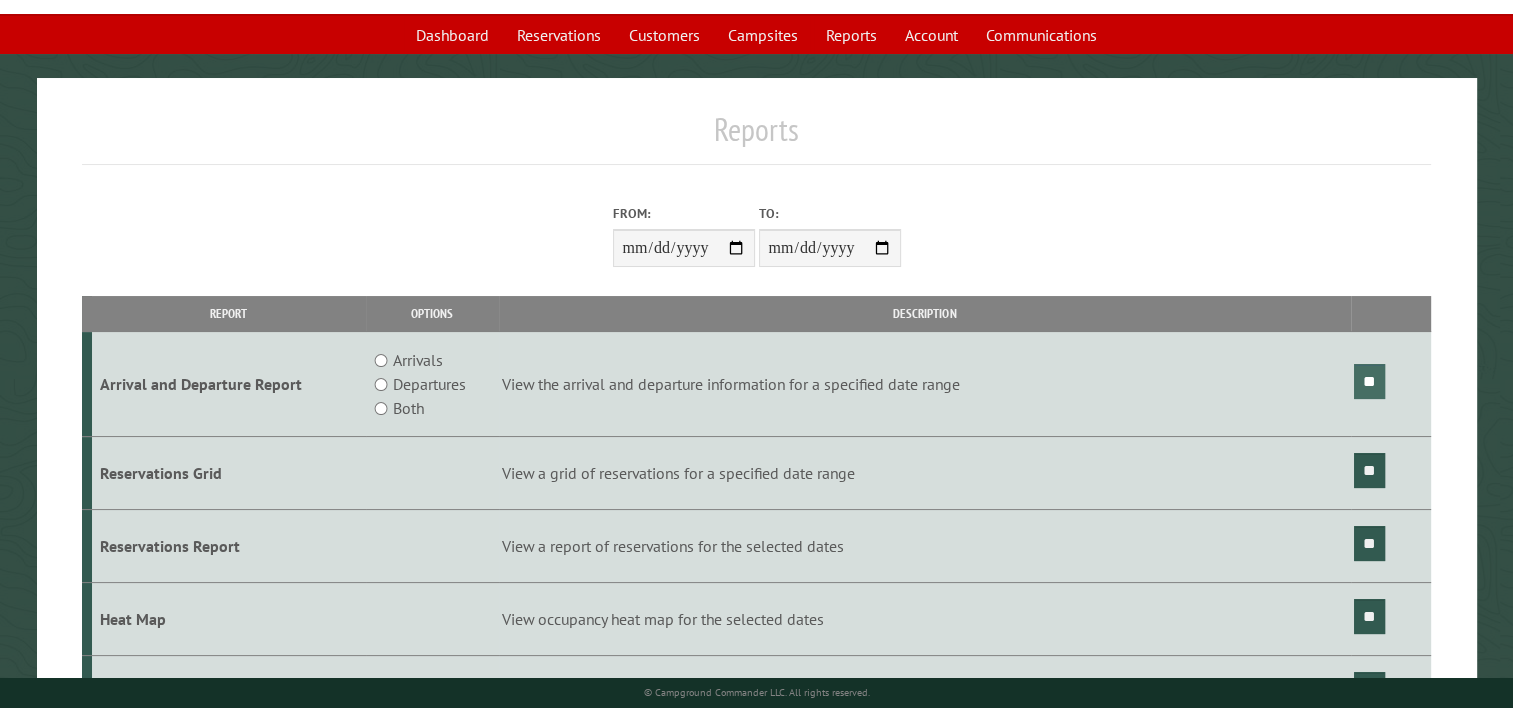 scroll, scrollTop: 0, scrollLeft: 0, axis: both 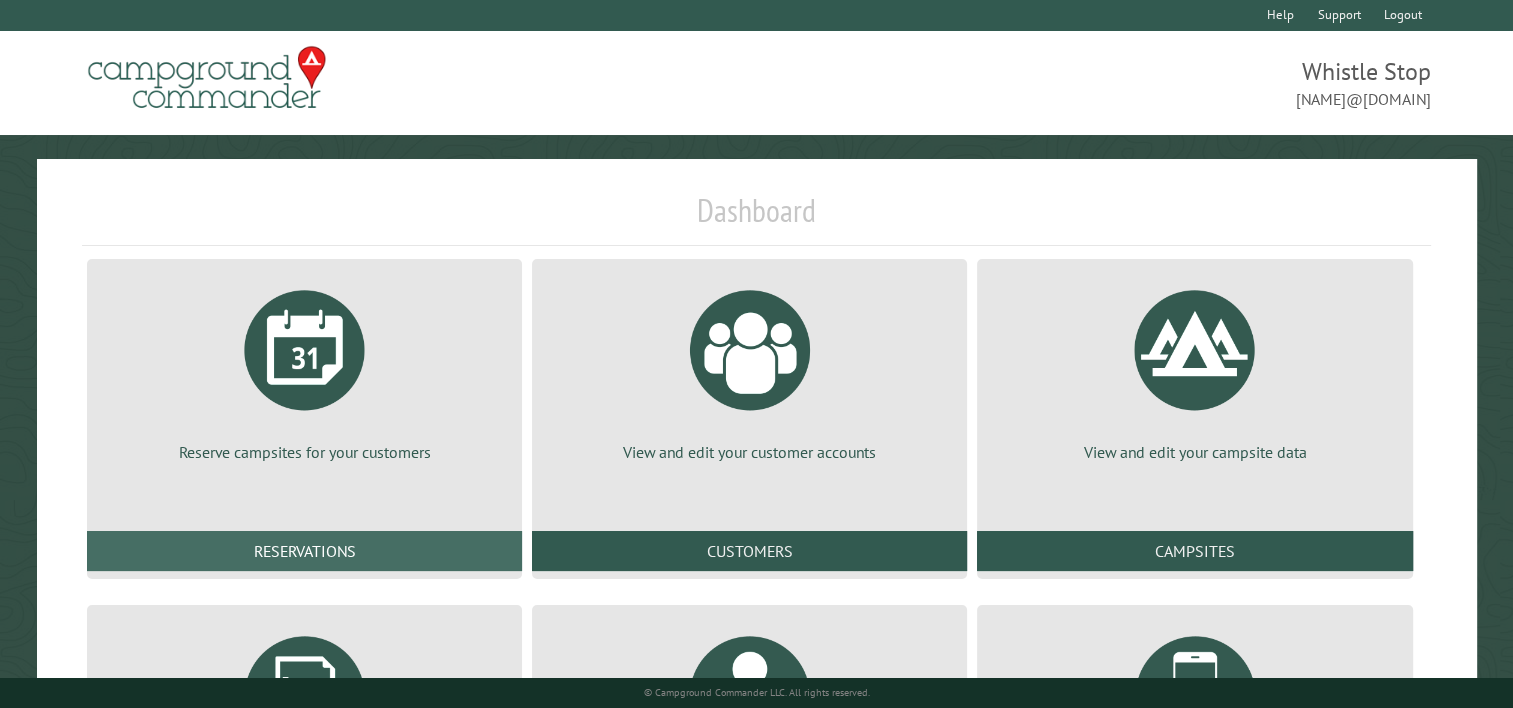 click on "Reservations" at bounding box center (304, 551) 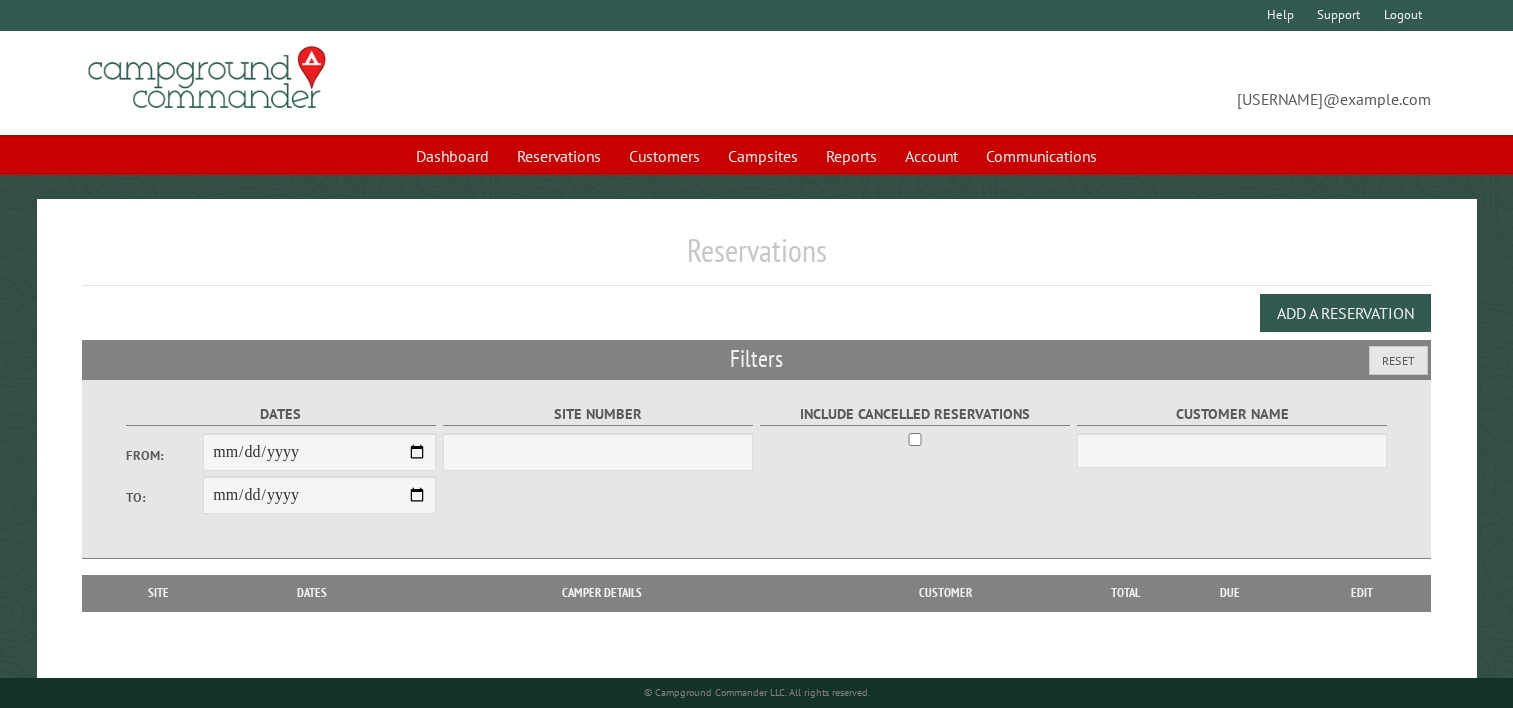 scroll, scrollTop: 0, scrollLeft: 0, axis: both 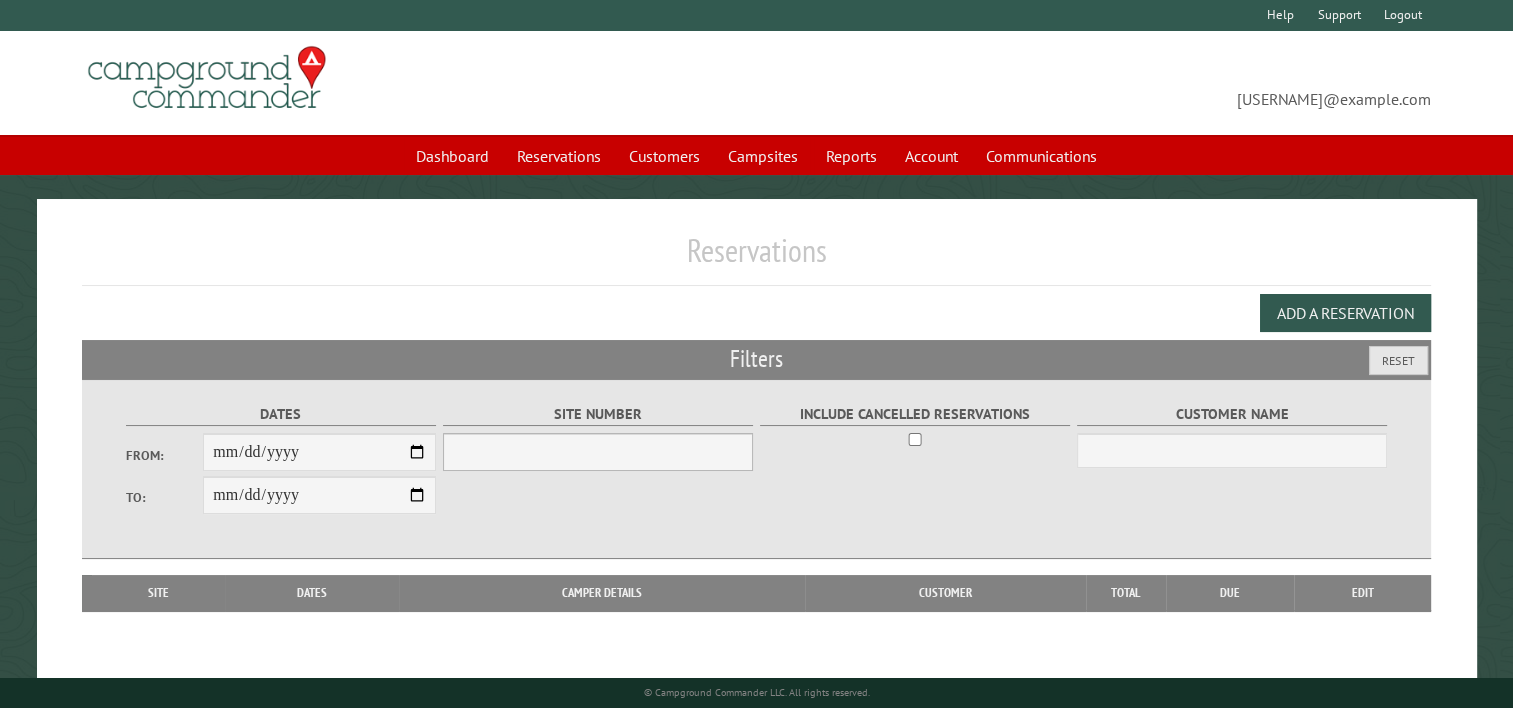select on "***" 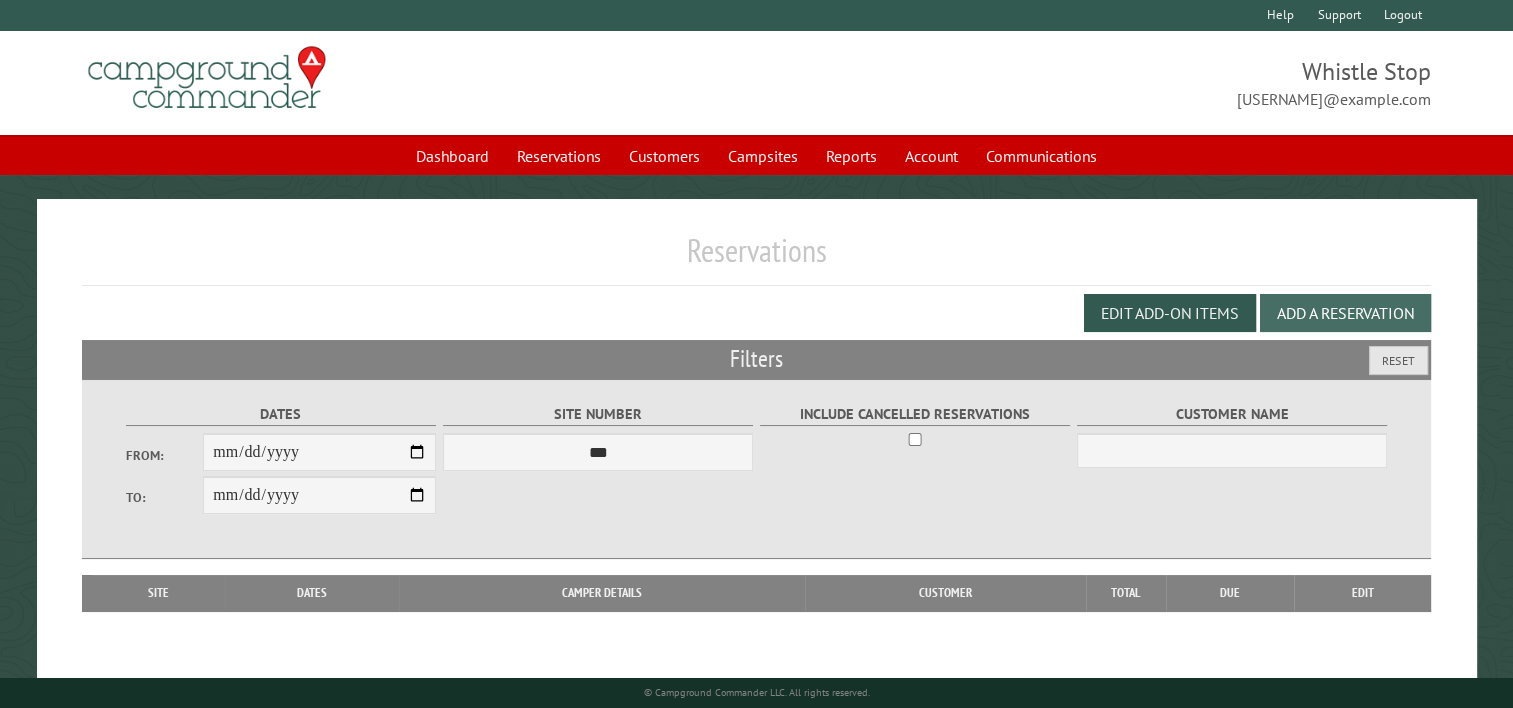 click on "Add a Reservation" at bounding box center [1345, 313] 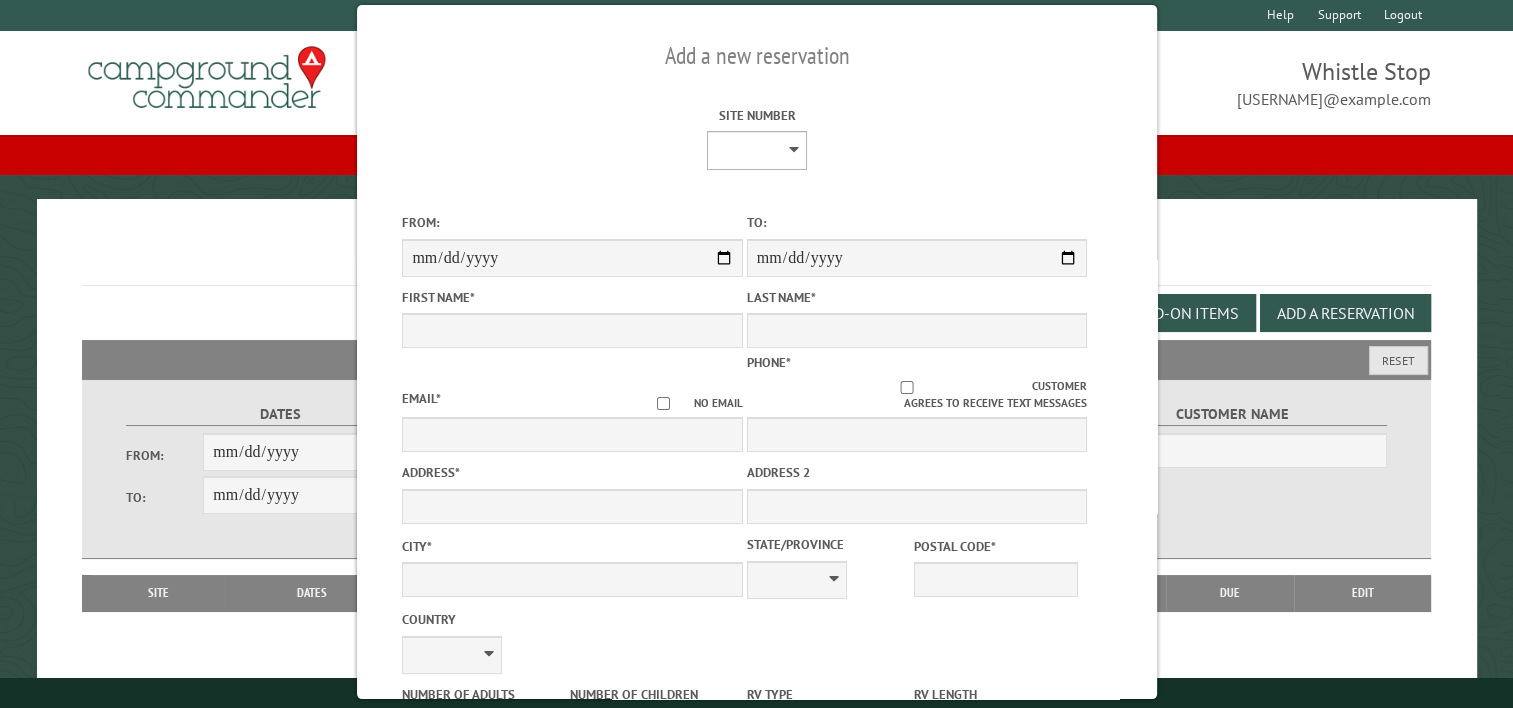 click on "* * * * * ** * * * * ** *** ** ** ** ** ** ** ** ** ** ** ** ** ** ** ** ** ** ** ** ** ** ** ** ** ** ** ** ** ** ** ** ** ** ** ** ** *** *** *** *** *** *** *** *** **** **** **** ****" at bounding box center (757, 150) 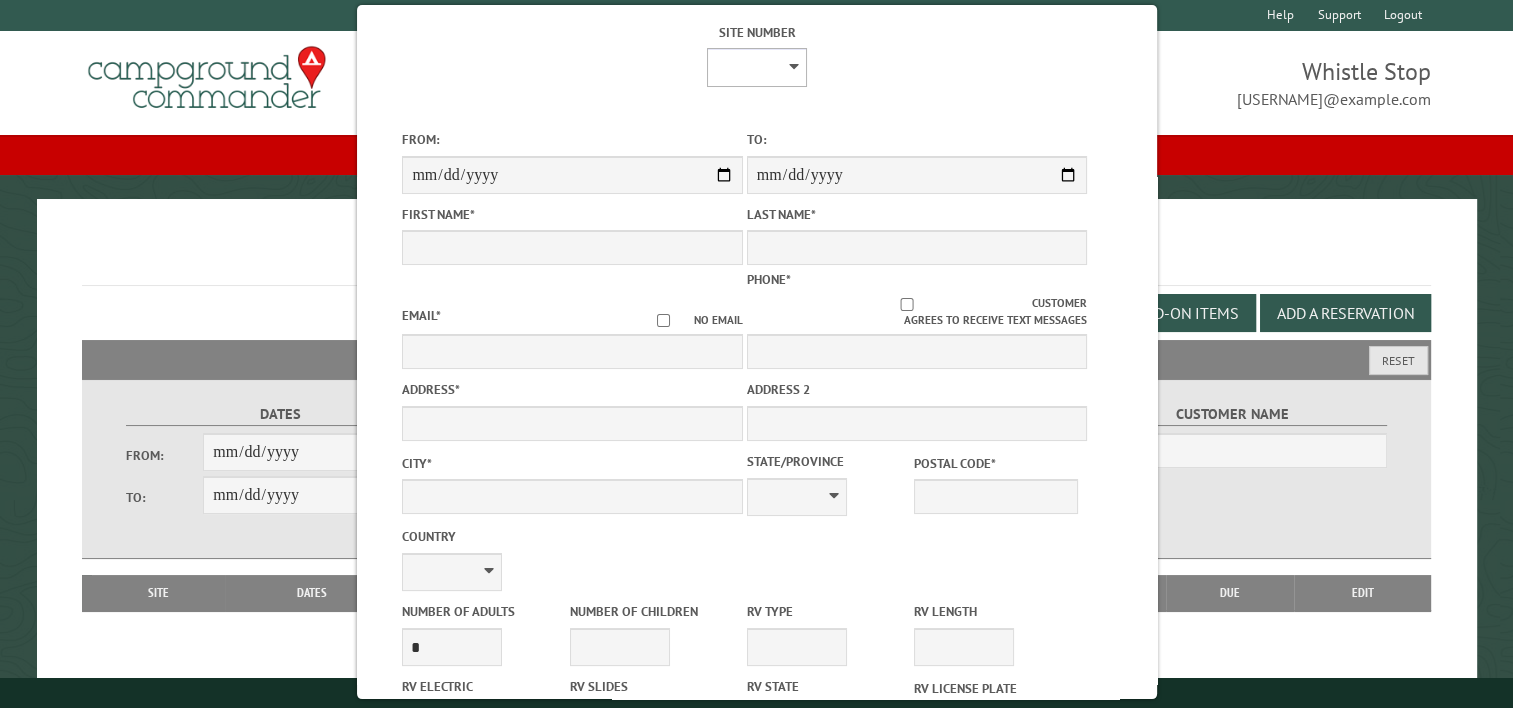 scroll, scrollTop: 0, scrollLeft: 0, axis: both 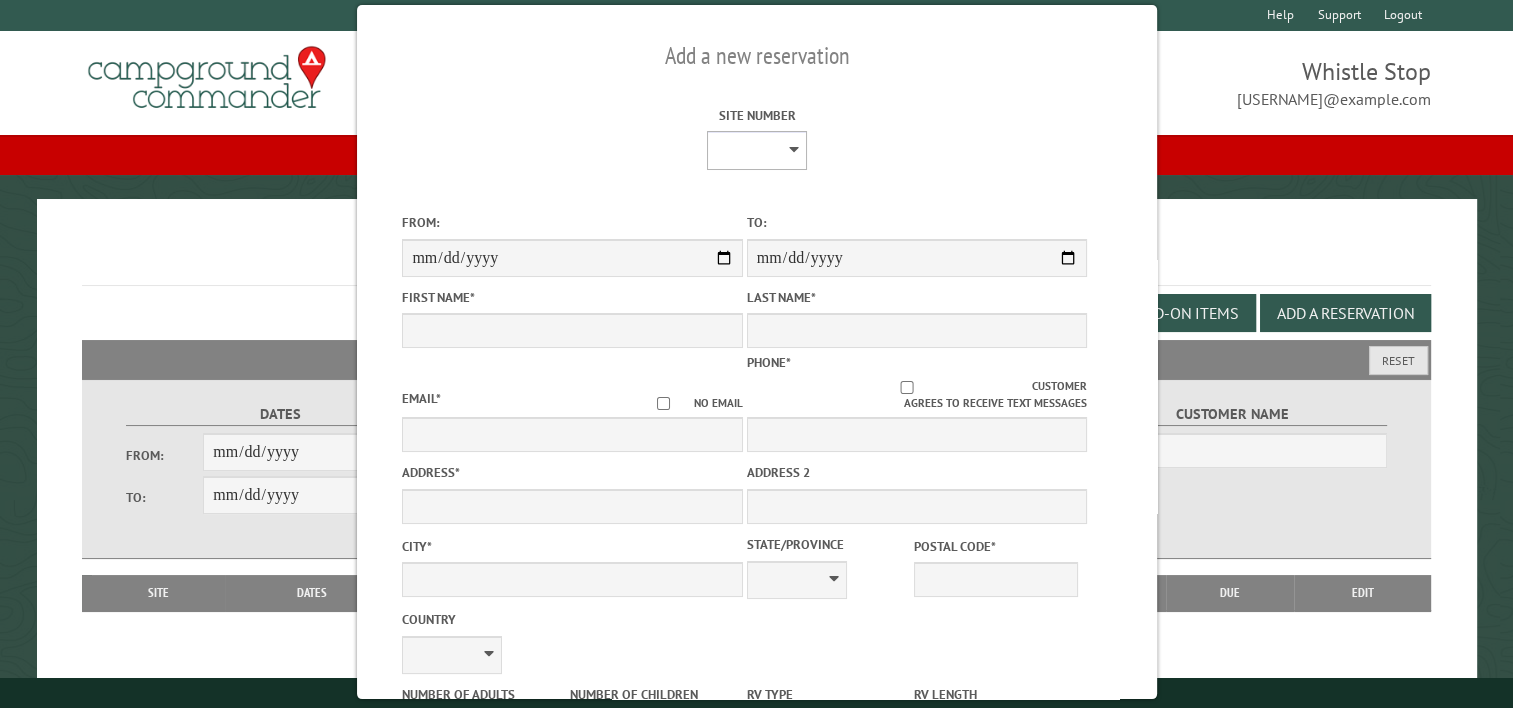 click on "* * * * * ** * * * * ** *** ** ** ** ** ** ** ** ** ** ** ** ** ** ** ** ** ** ** ** ** ** ** ** ** ** ** ** ** ** ** ** ** ** ** ** ** *** *** *** *** *** *** *** *** **** **** **** ****" at bounding box center (757, 150) 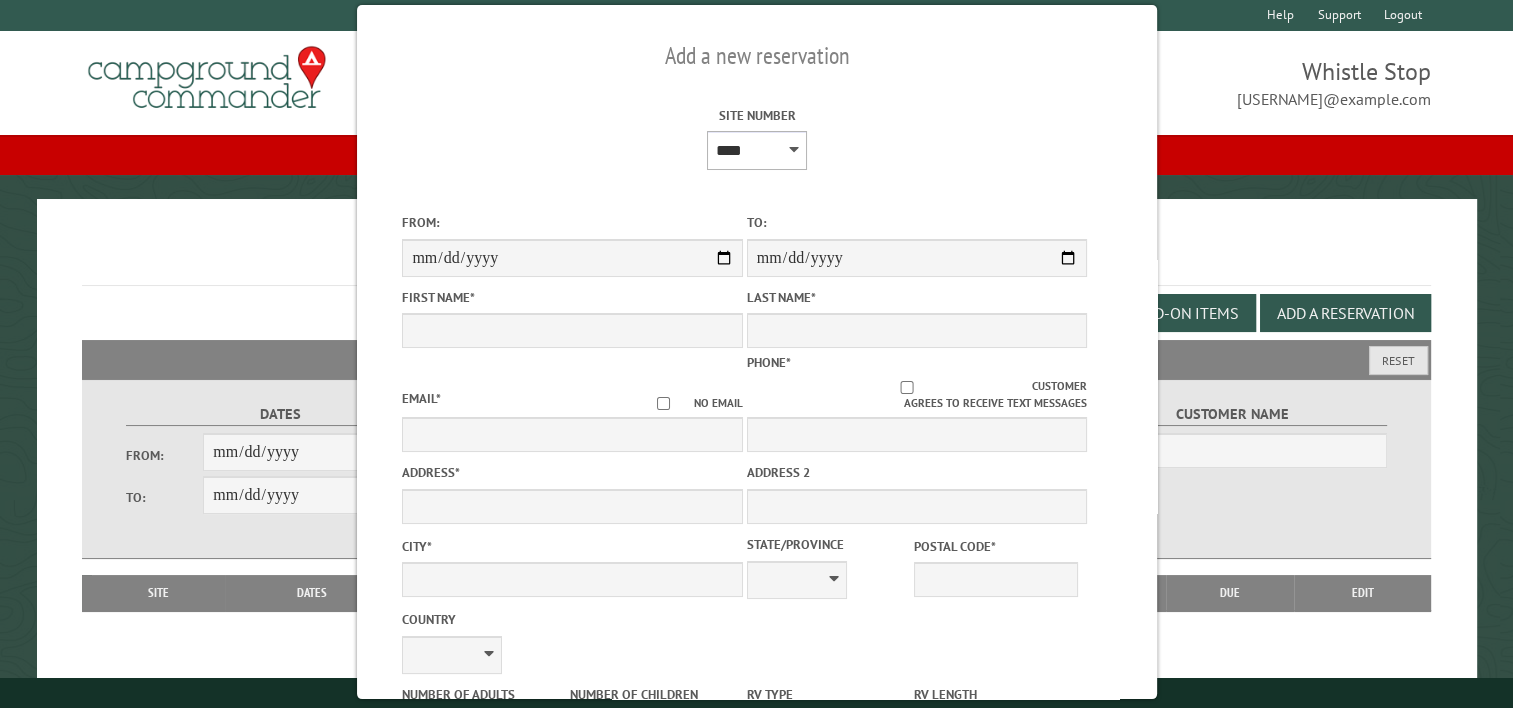 click on "* * * * * ** * * * * ** *** ** ** ** ** ** ** ** ** ** ** ** ** ** ** ** ** ** ** ** ** ** ** ** ** ** ** ** ** ** ** ** ** ** ** ** ** *** *** *** *** *** *** *** *** **** **** **** ****" at bounding box center (757, 150) 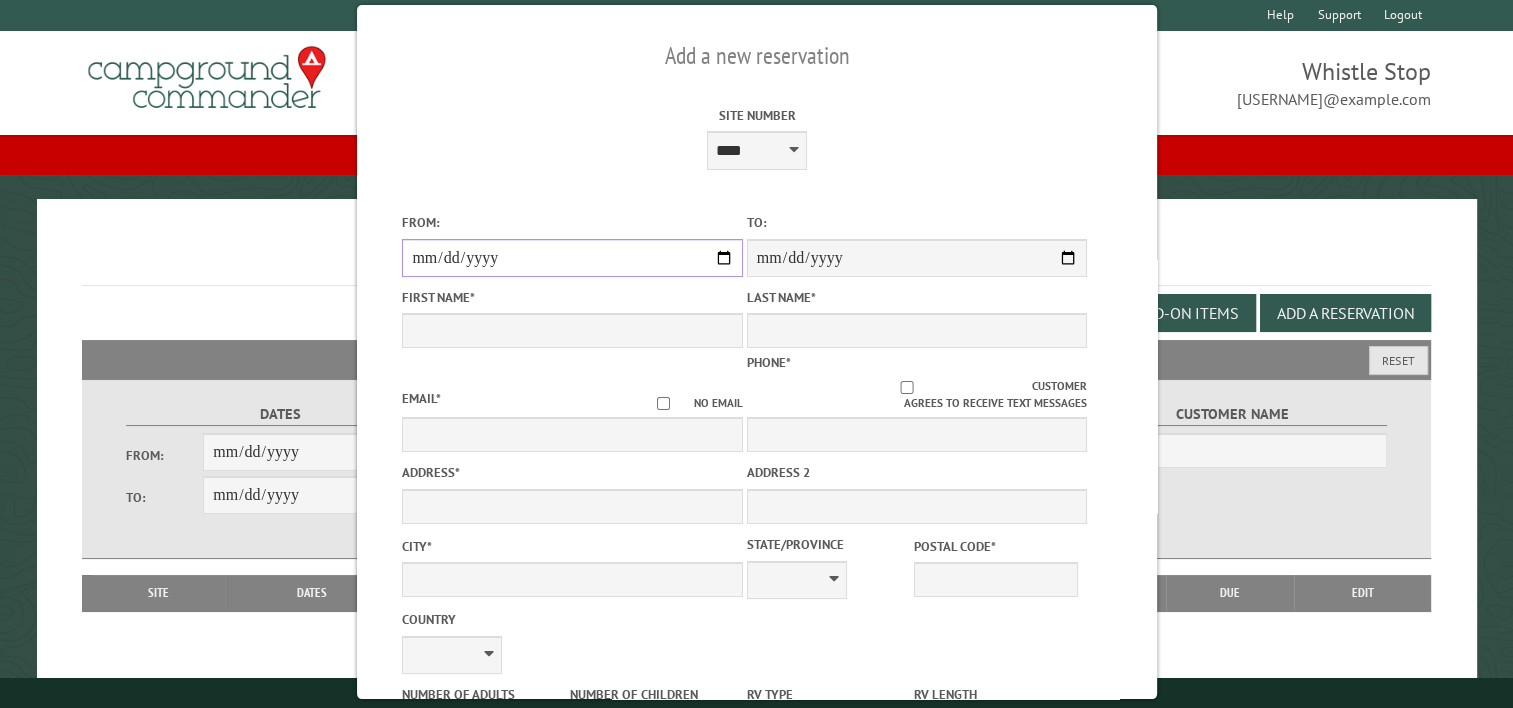 click on "From:" at bounding box center [572, 258] 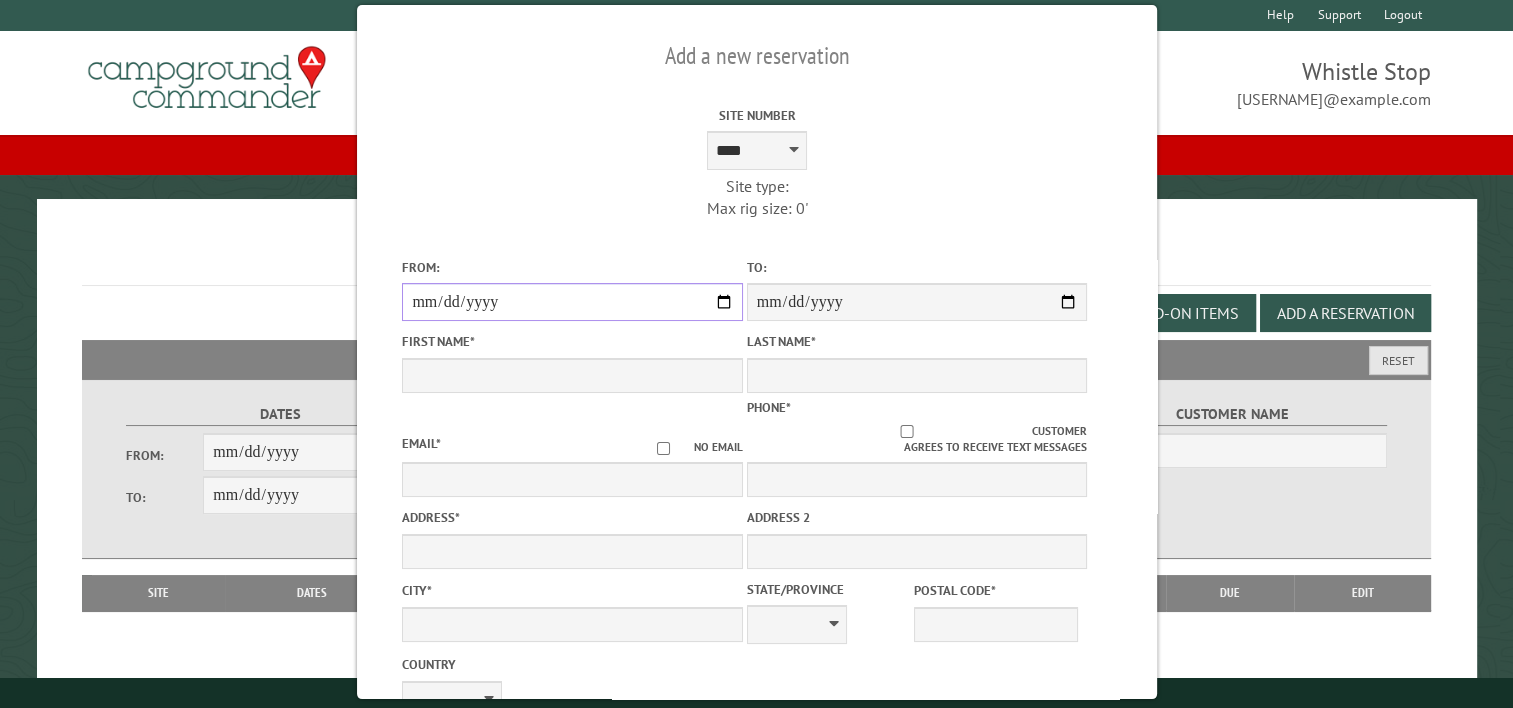 type on "******" 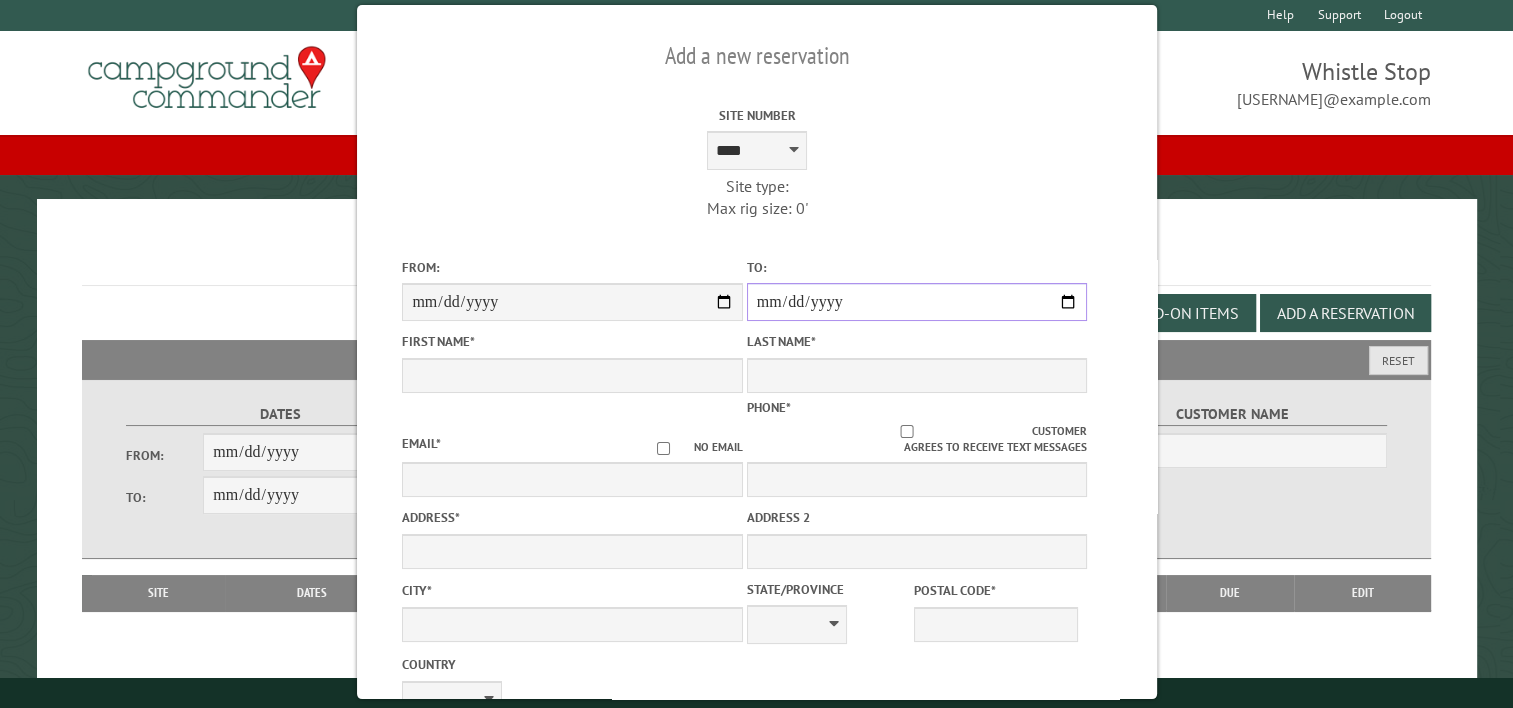click on "**********" at bounding box center [916, 302] 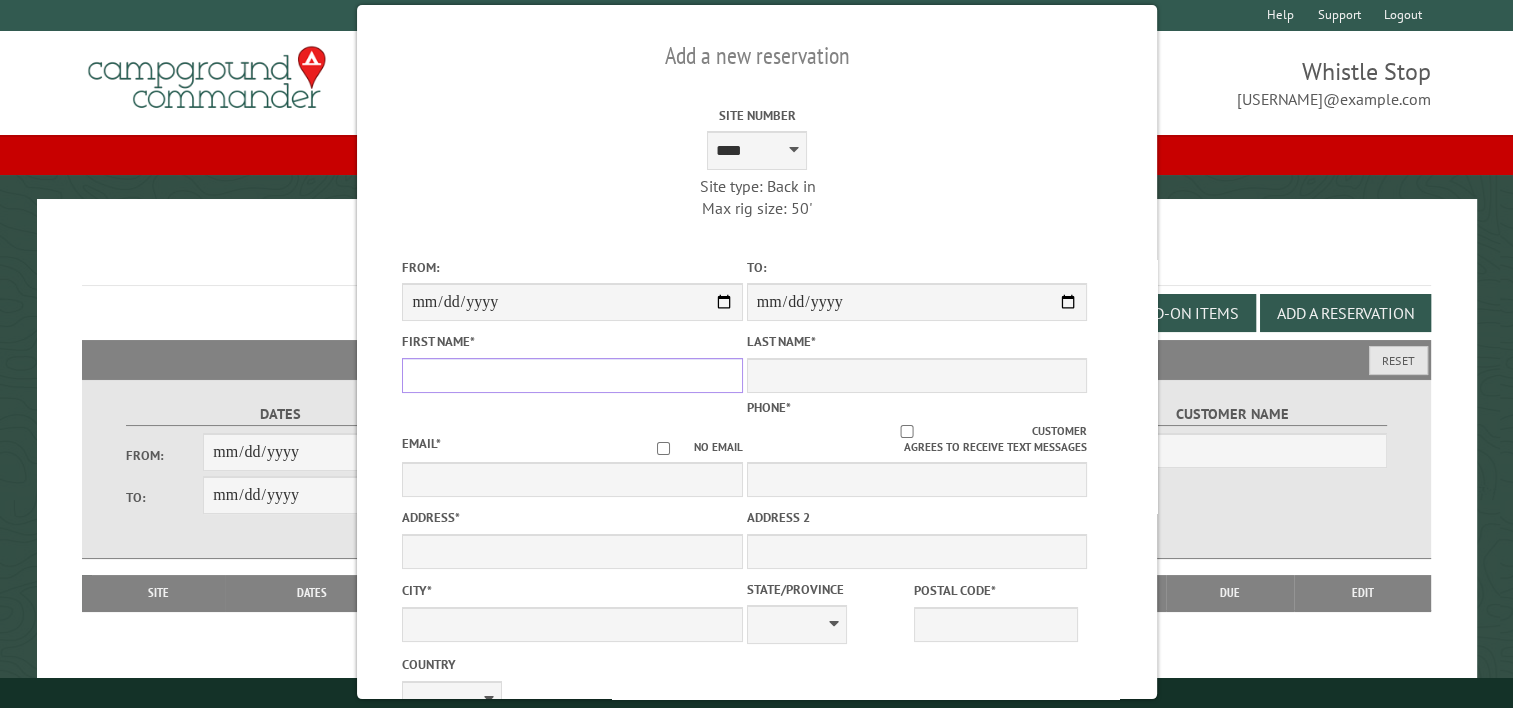 click on "First Name *" at bounding box center [572, 375] 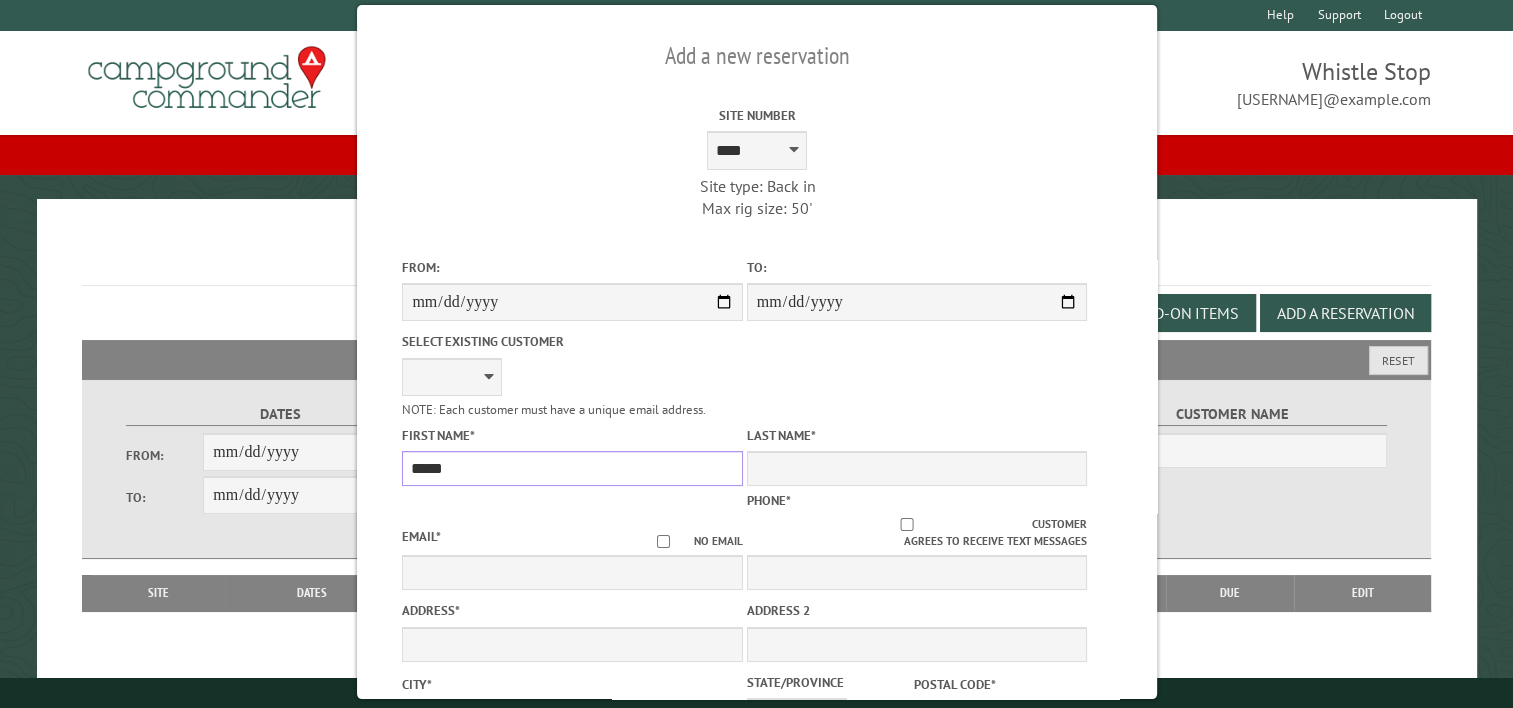type on "*****" 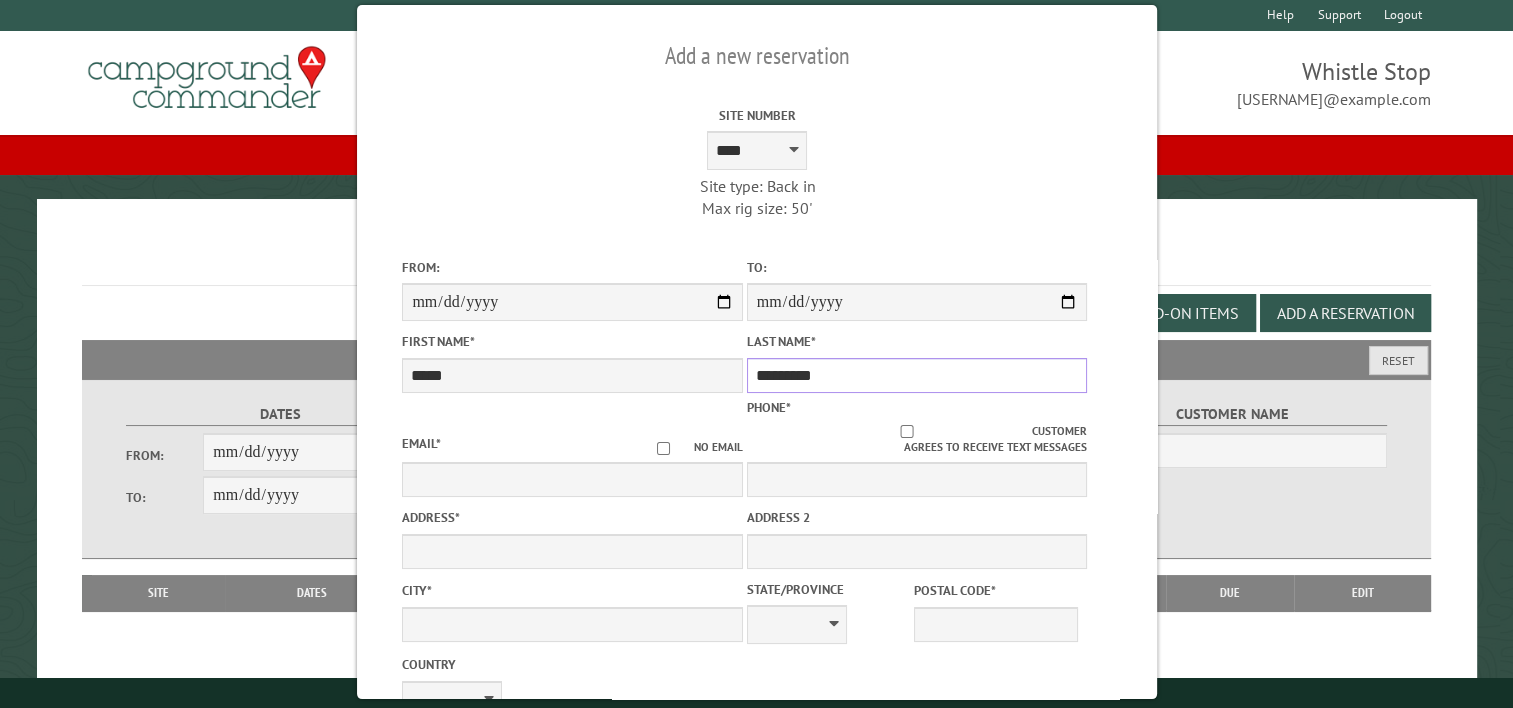 type on "*********" 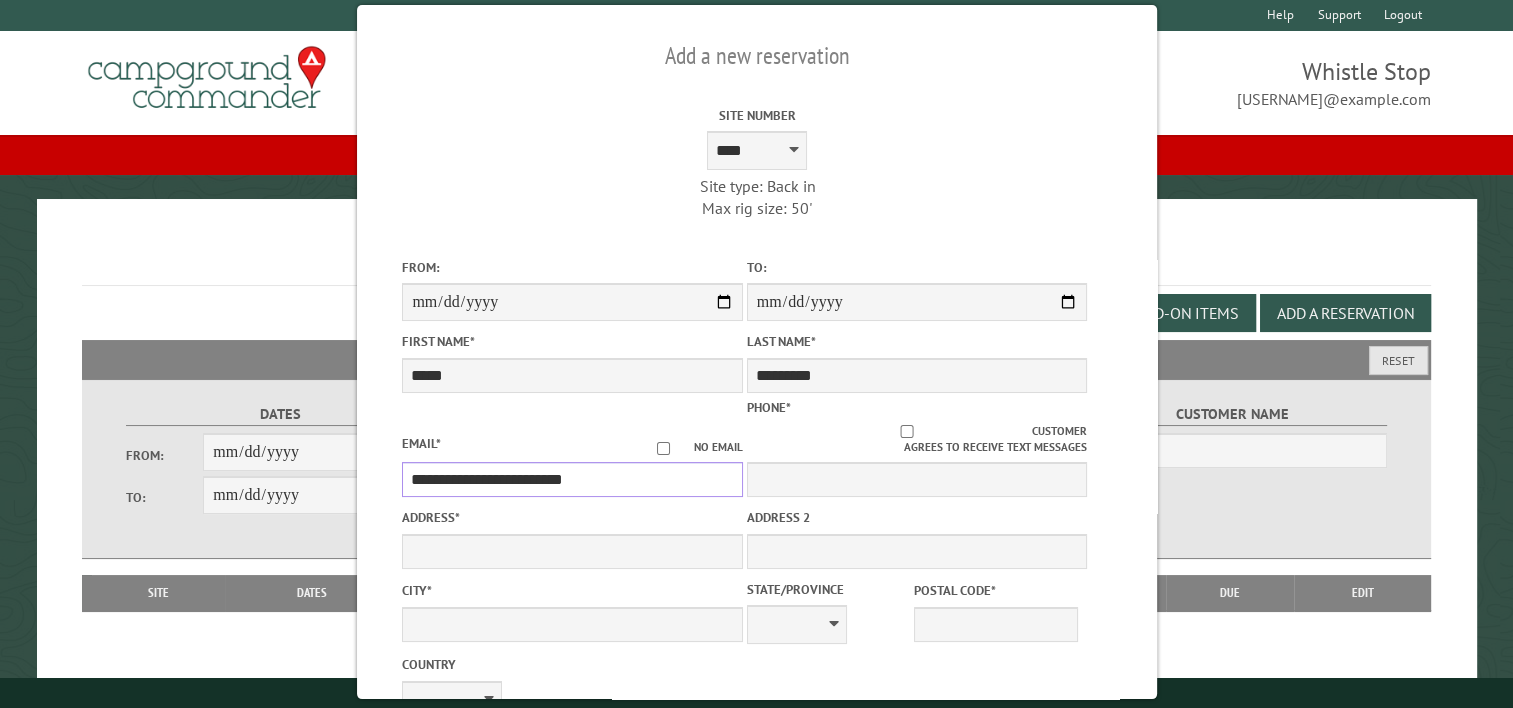 type on "**********" 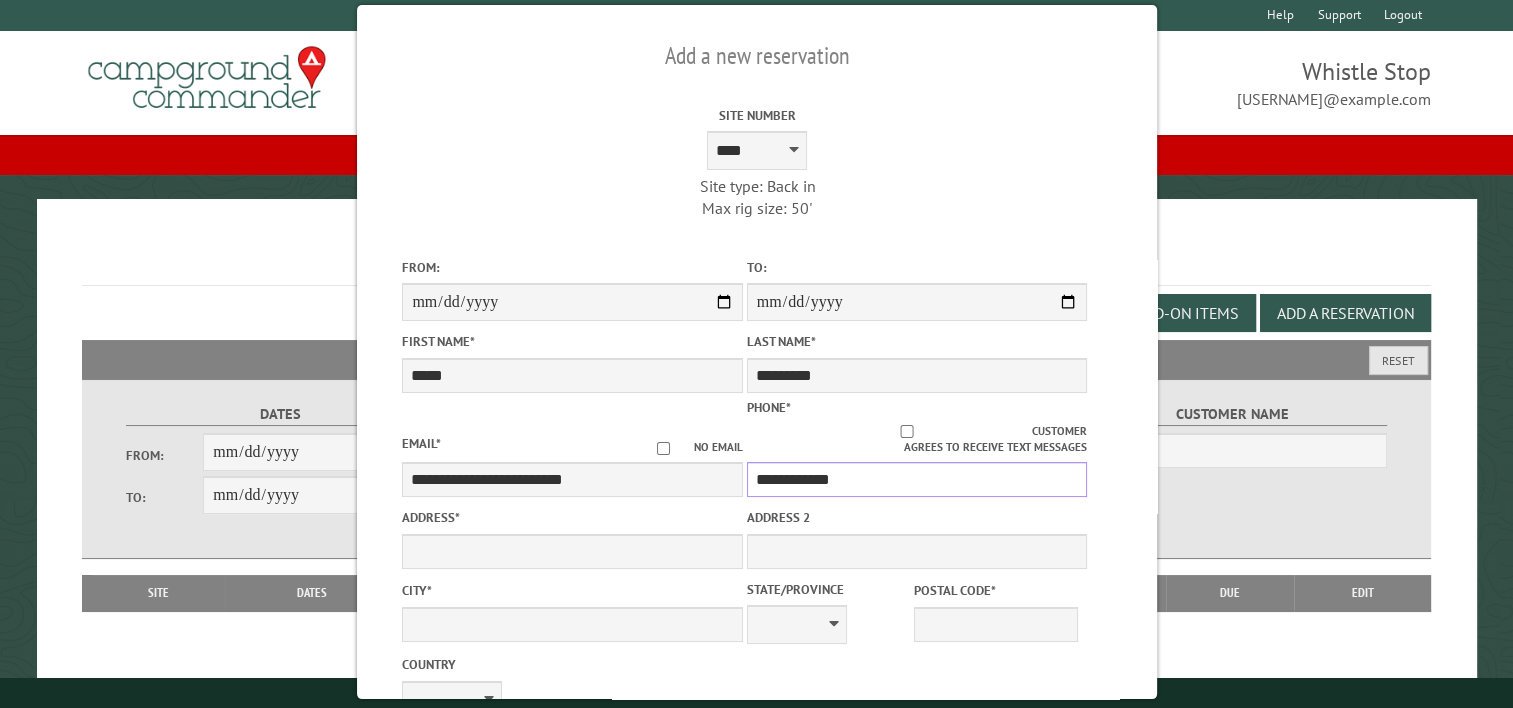 type on "**********" 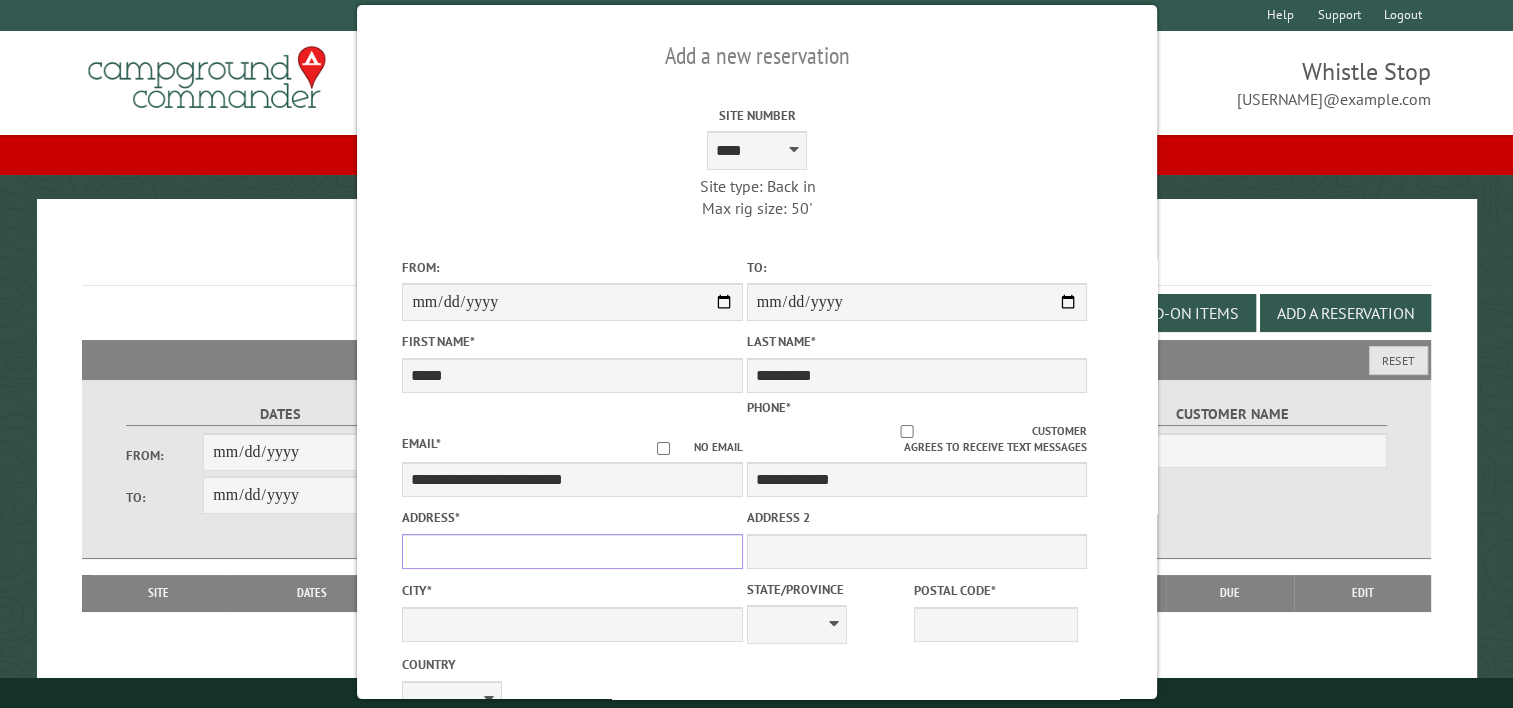 click on "Address *" at bounding box center (572, 551) 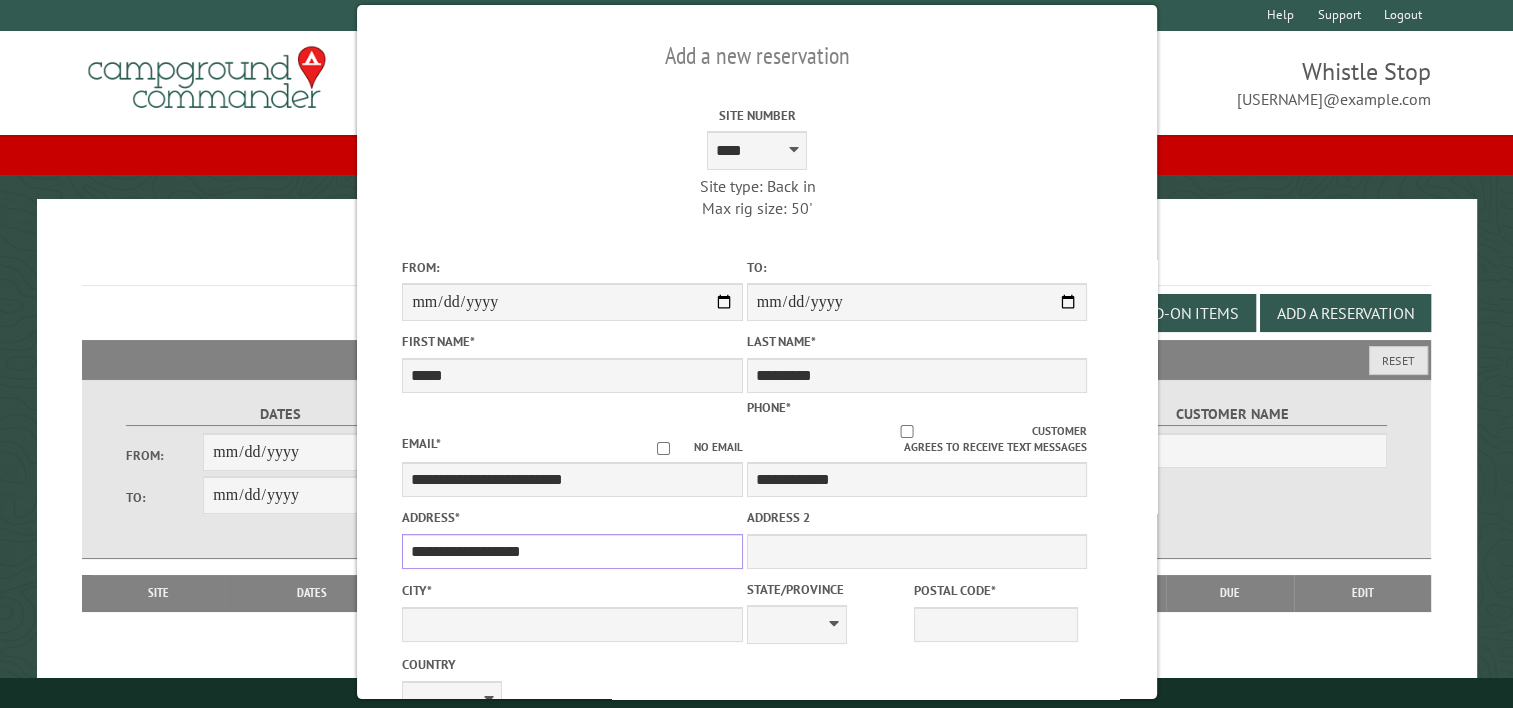 type on "**********" 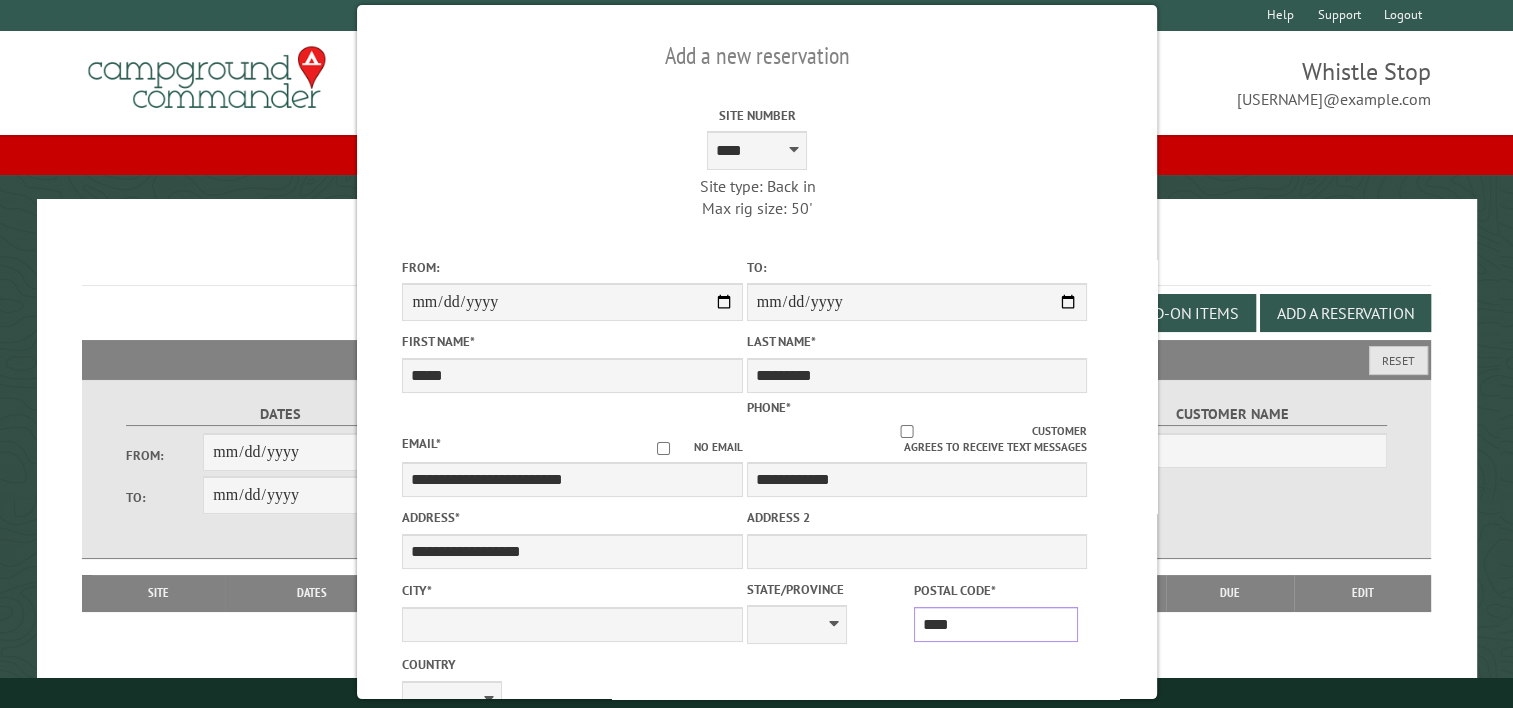 type on "*****" 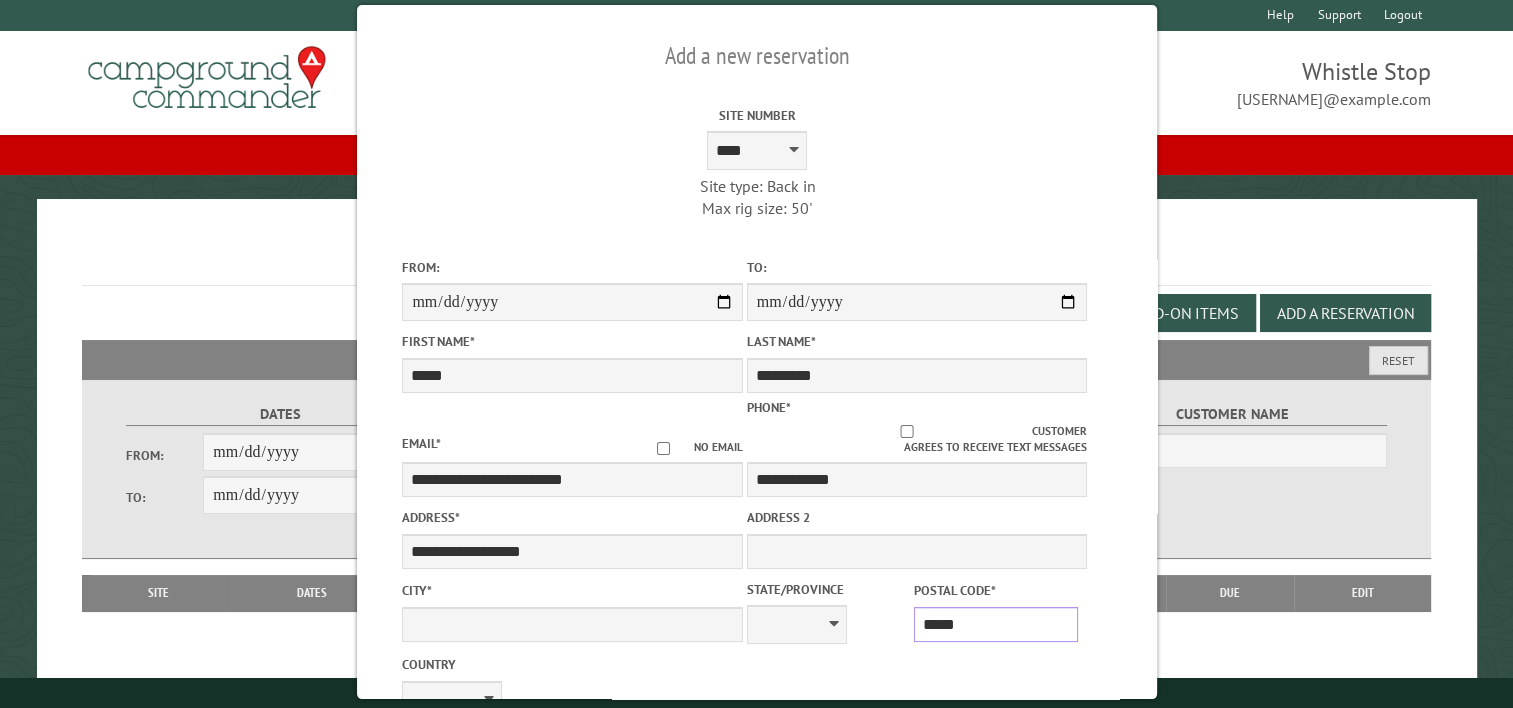 type on "*********" 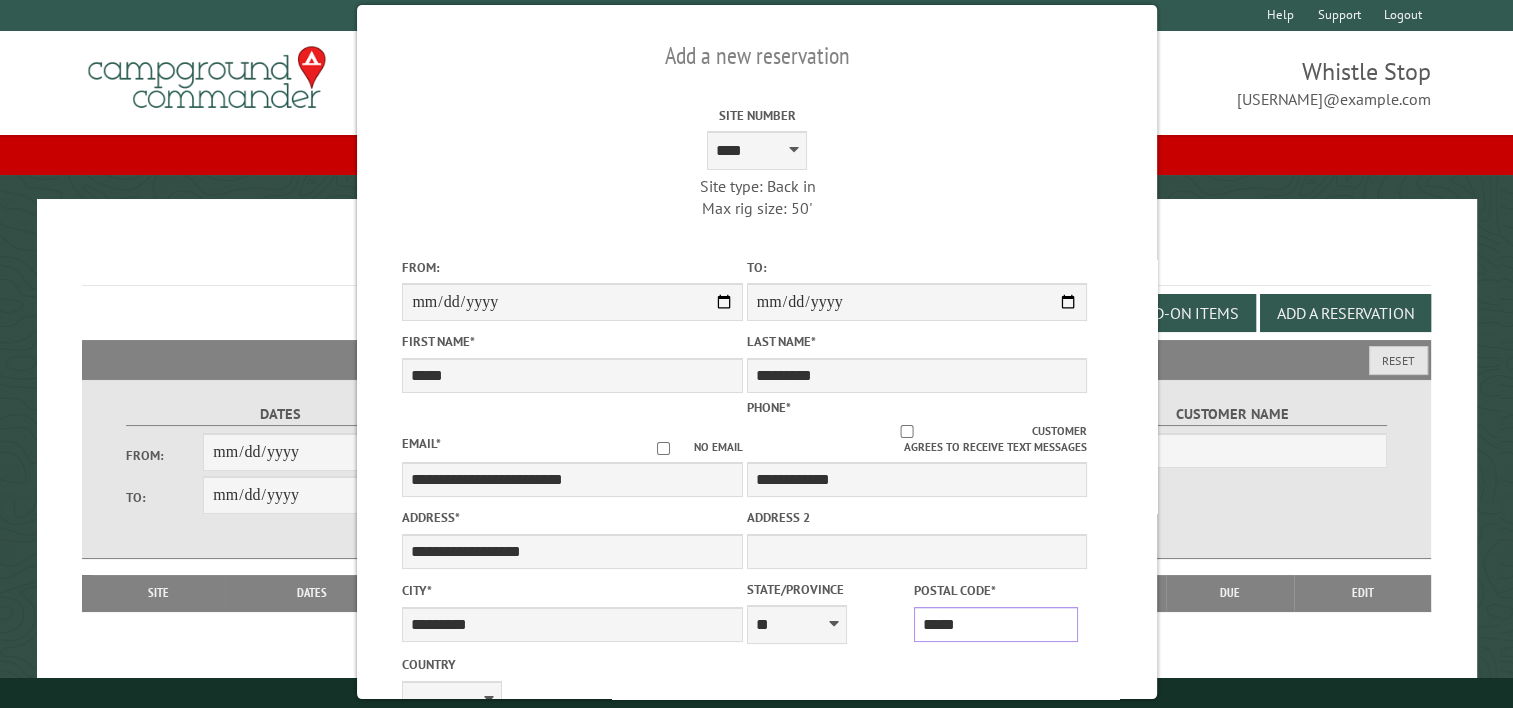 type on "*****" 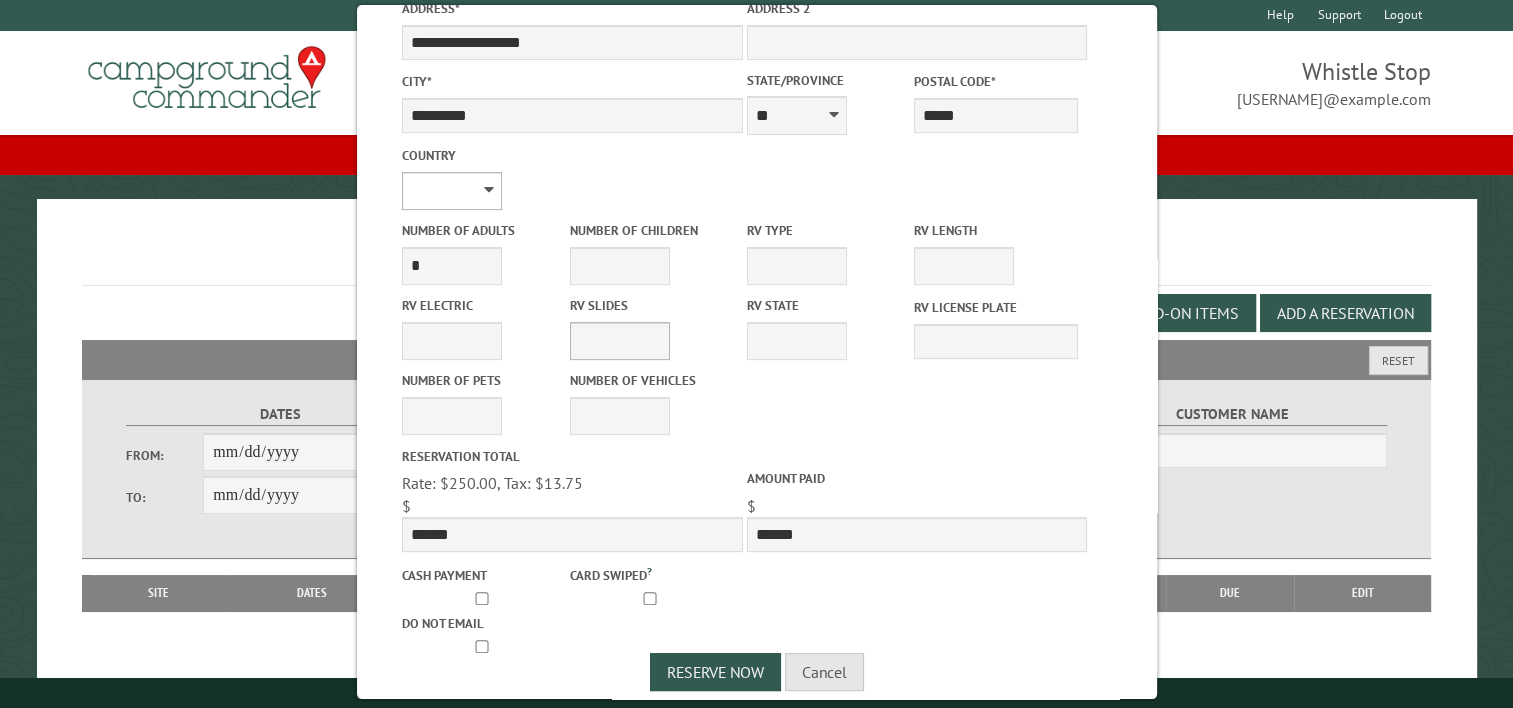scroll, scrollTop: 525, scrollLeft: 0, axis: vertical 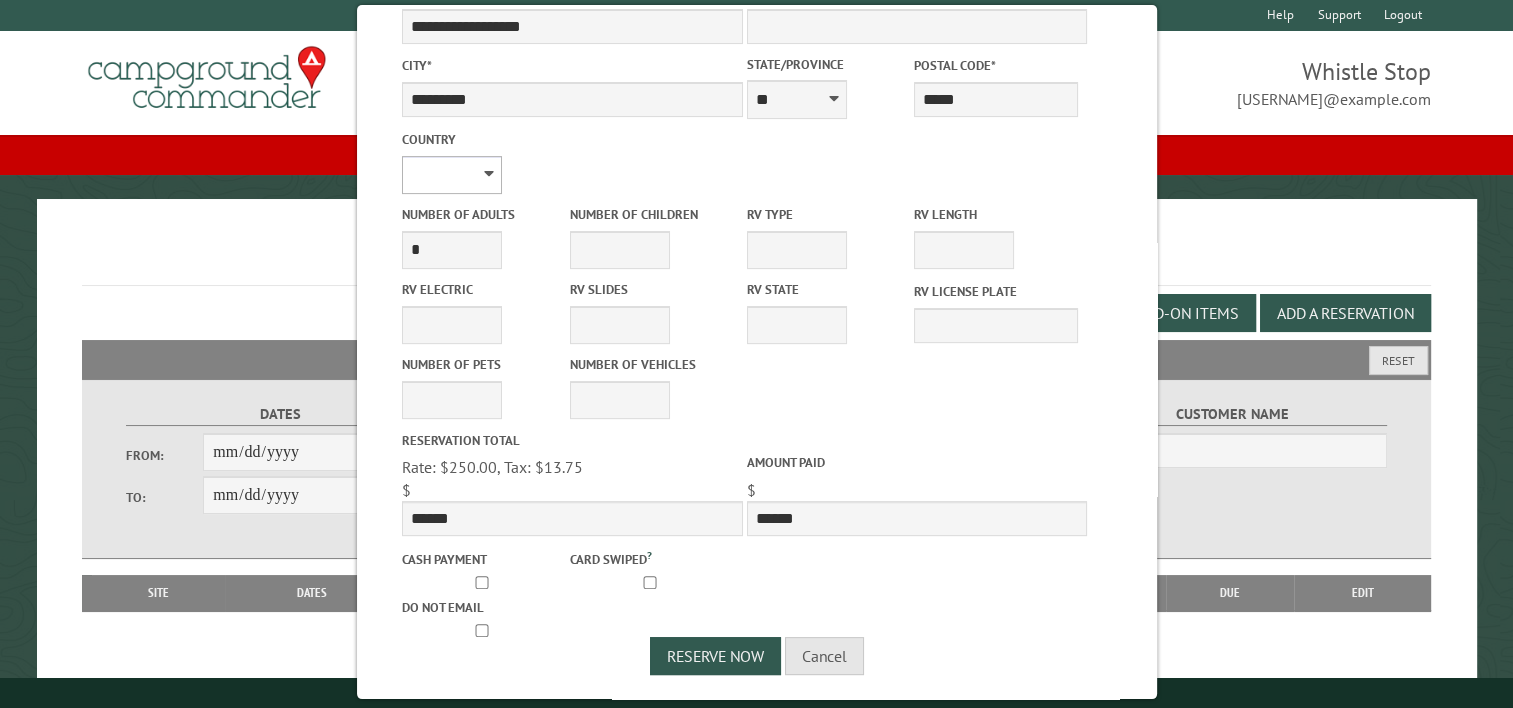 click on "**********" at bounding box center (452, 175) 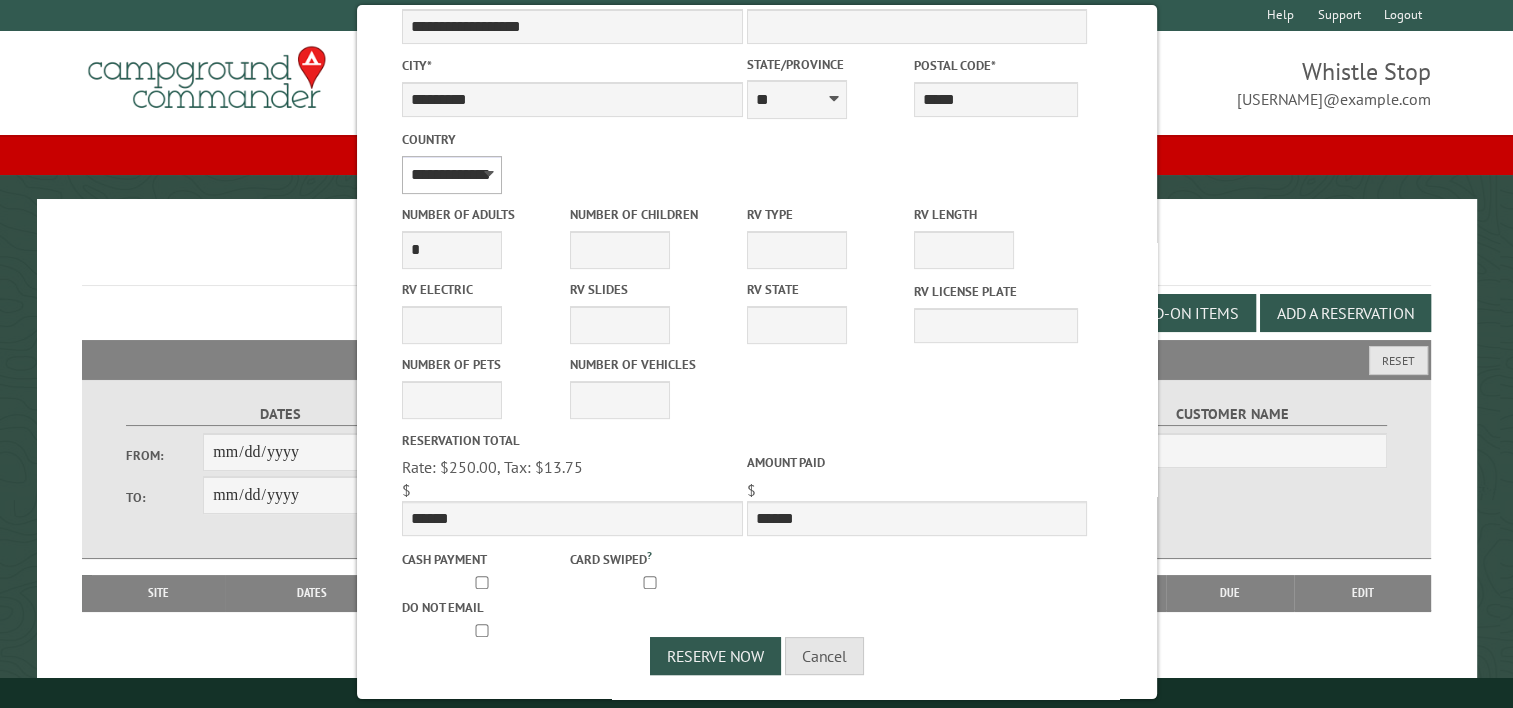 click on "**********" at bounding box center [452, 175] 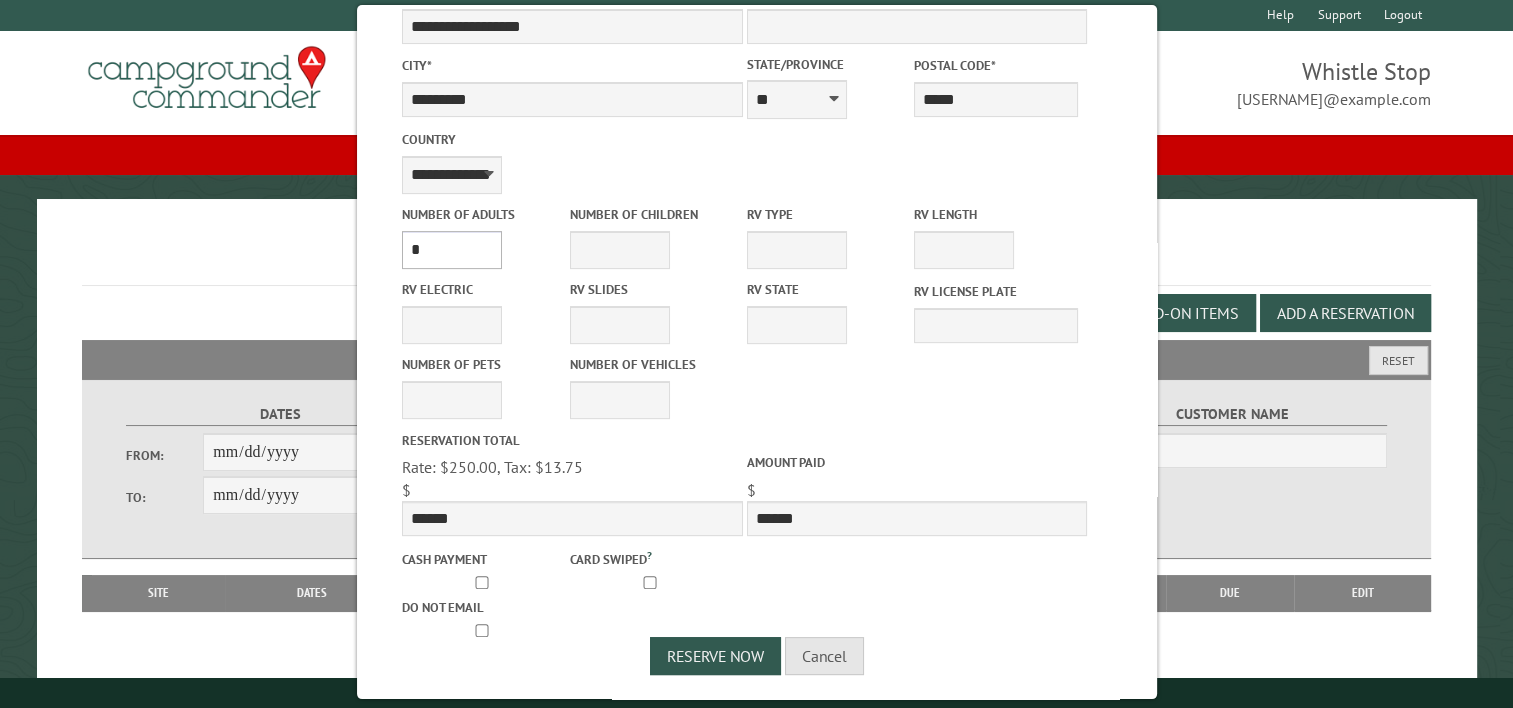 click on "* * * * * * * * * * **" at bounding box center [452, 250] 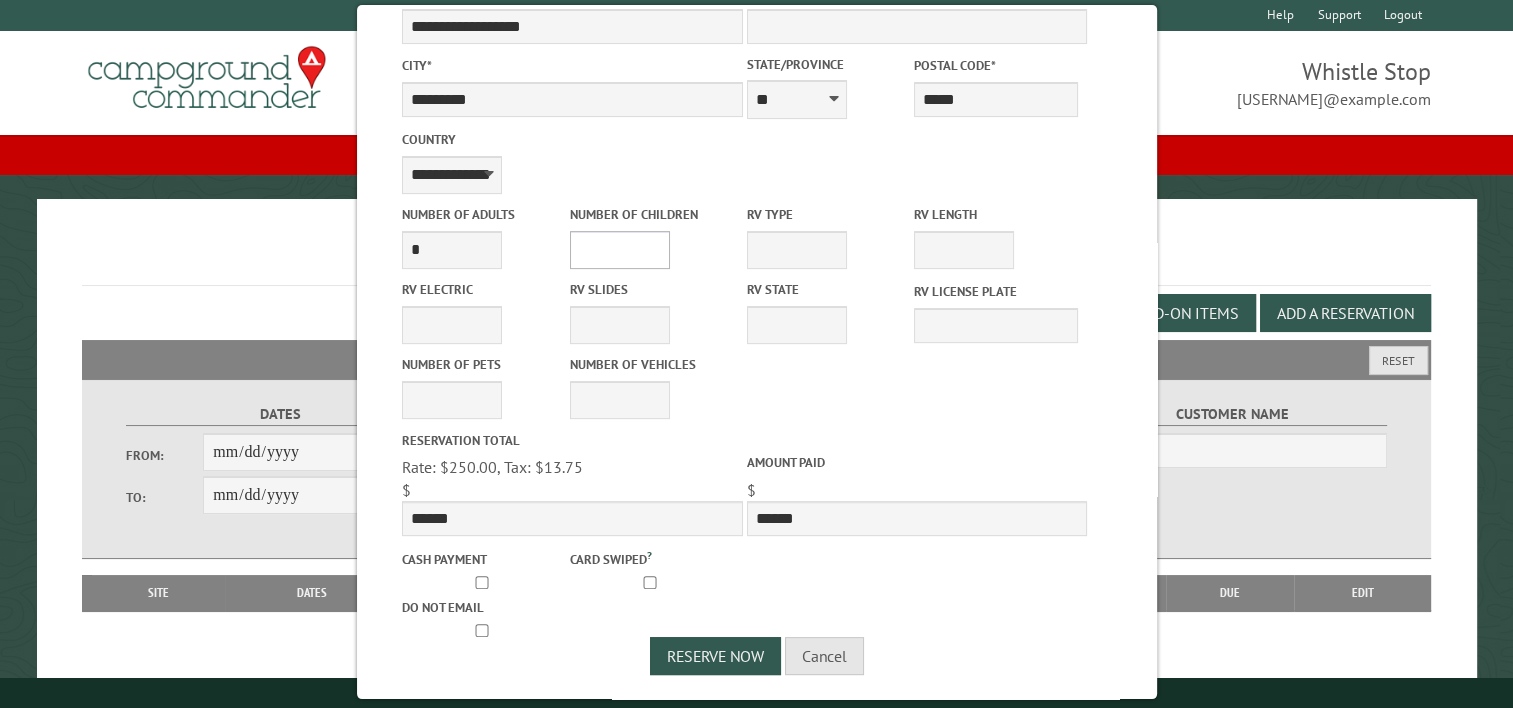 click on "* * * * * * * * * * **" at bounding box center (619, 250) 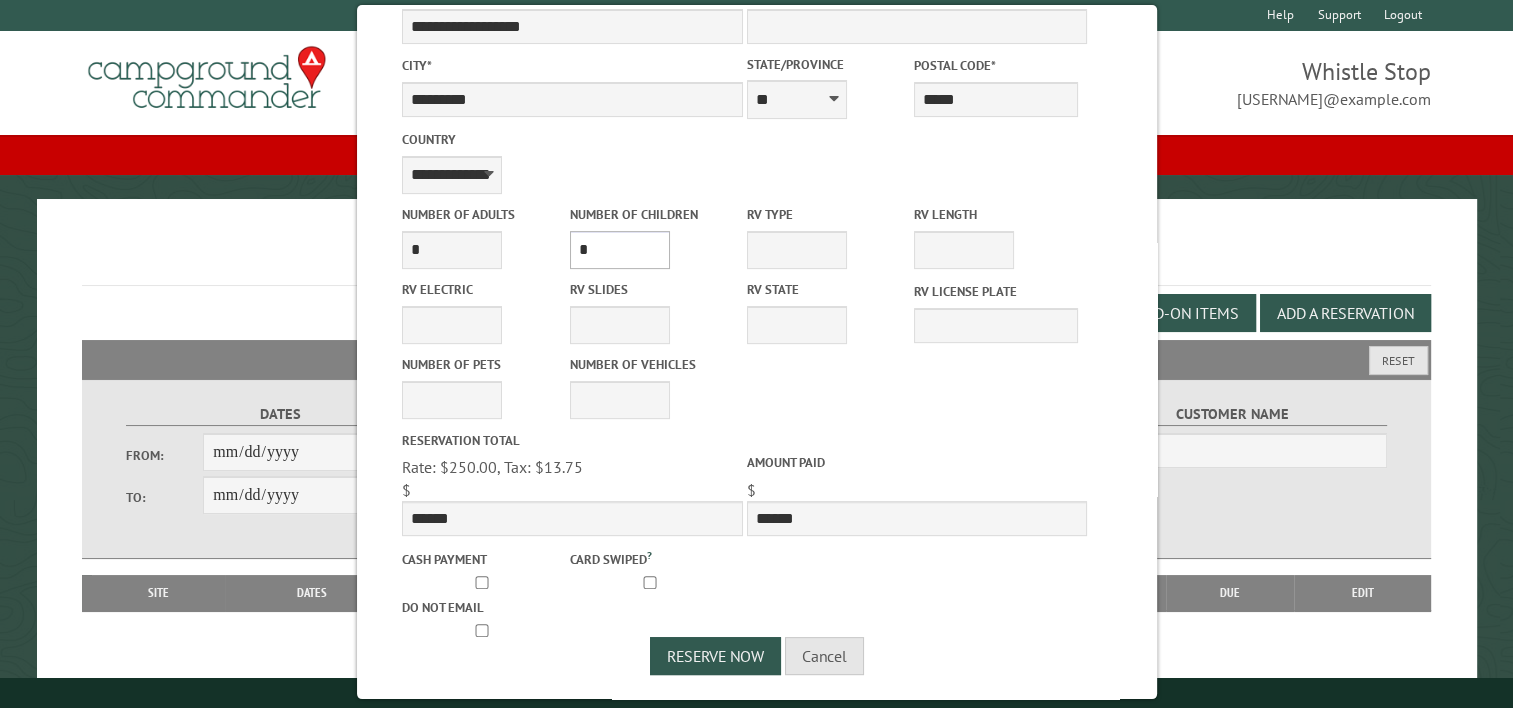 click on "* * * * * * * * * * **" at bounding box center [619, 250] 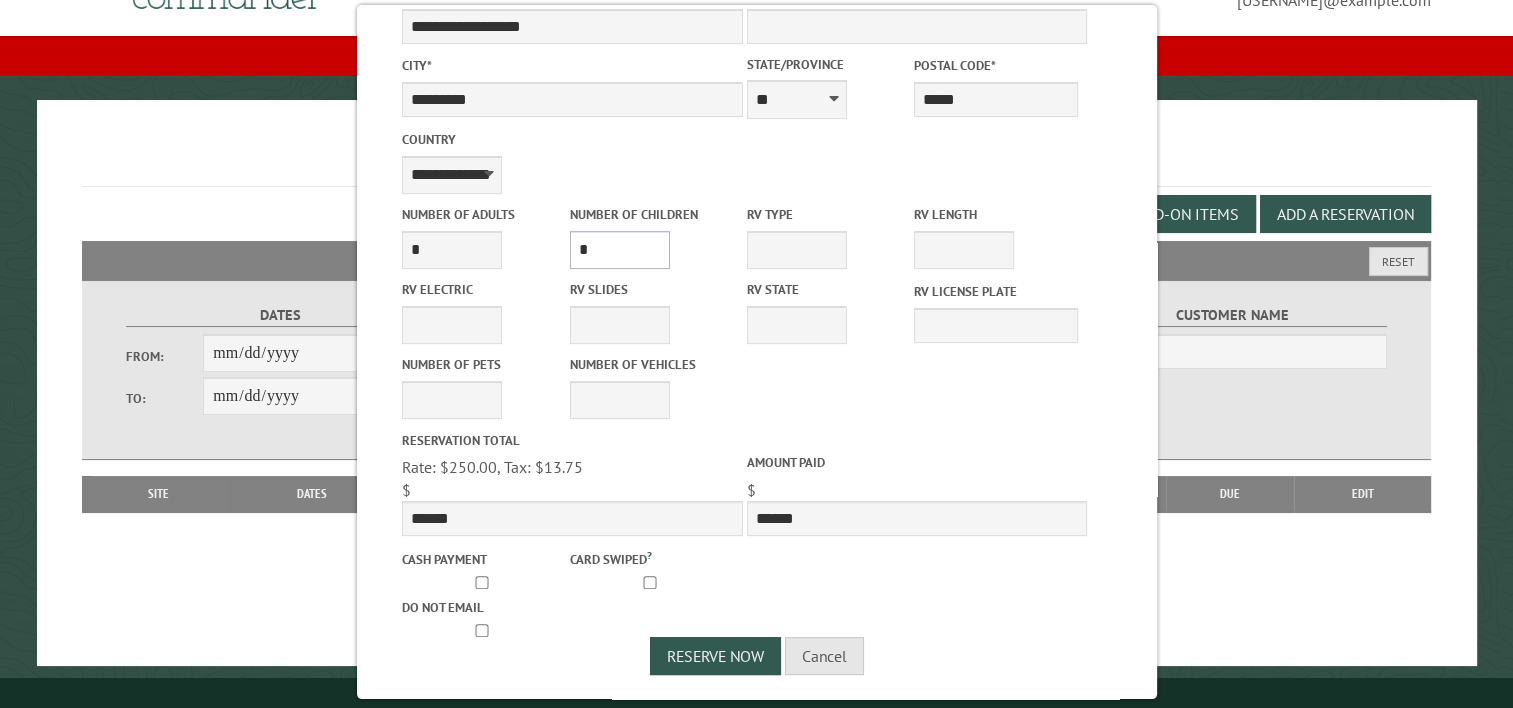 scroll, scrollTop: 100, scrollLeft: 0, axis: vertical 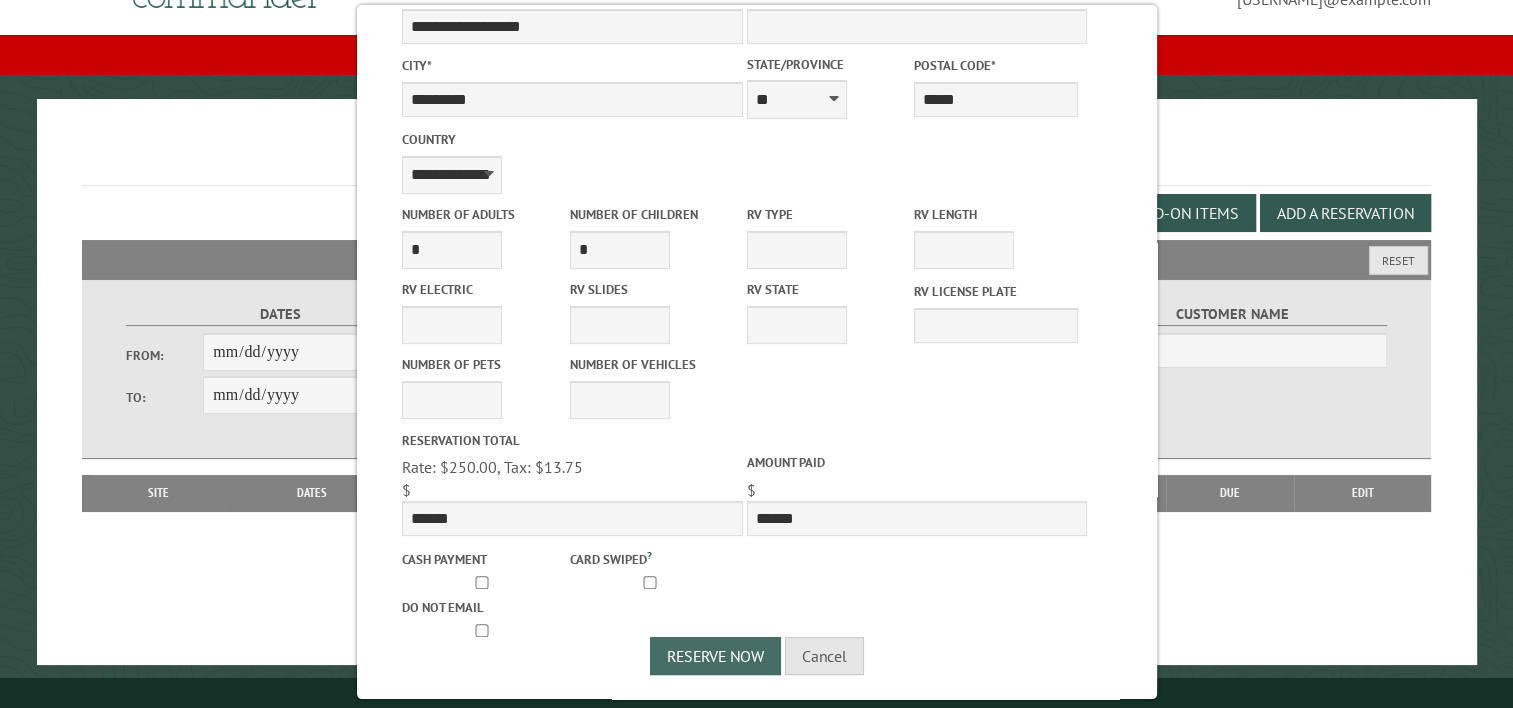 click on "Reserve Now" at bounding box center (715, 656) 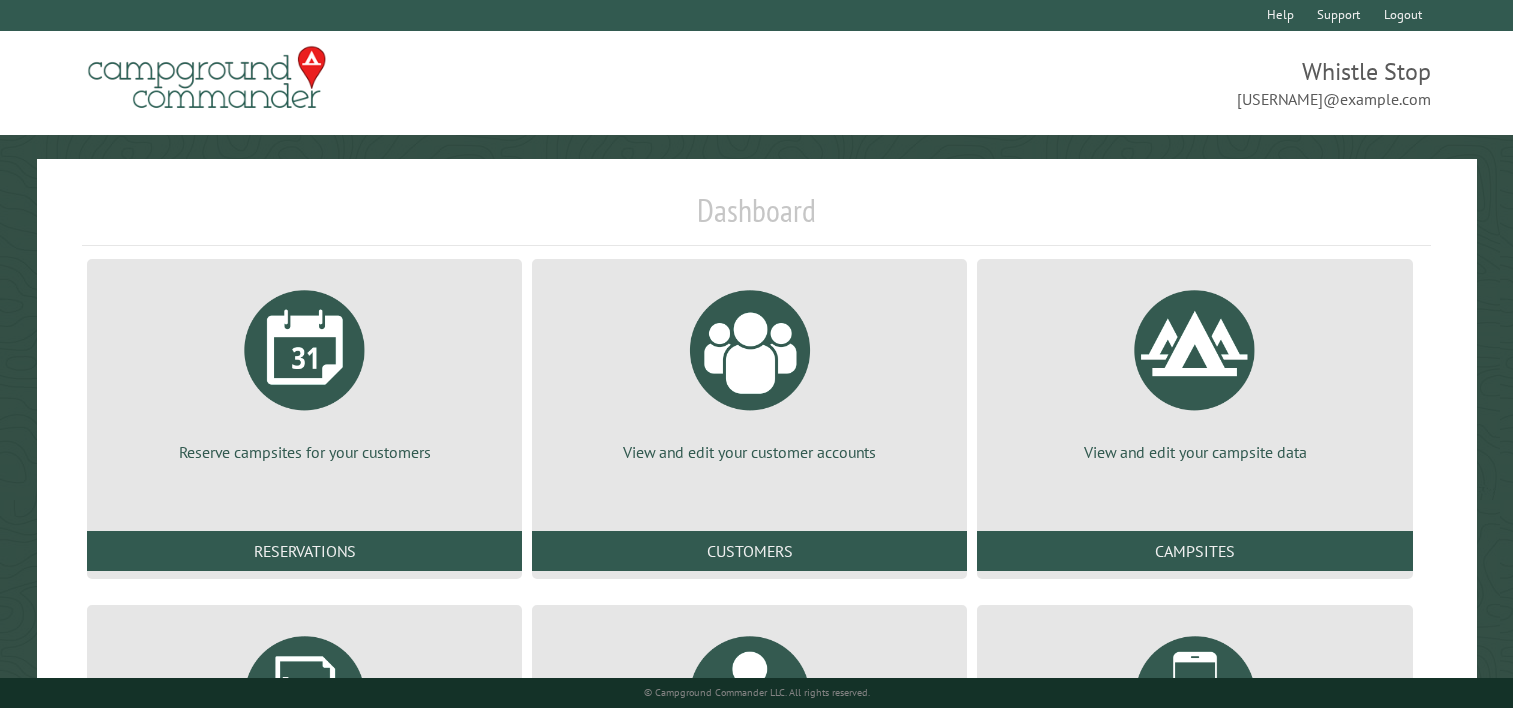 scroll, scrollTop: 0, scrollLeft: 0, axis: both 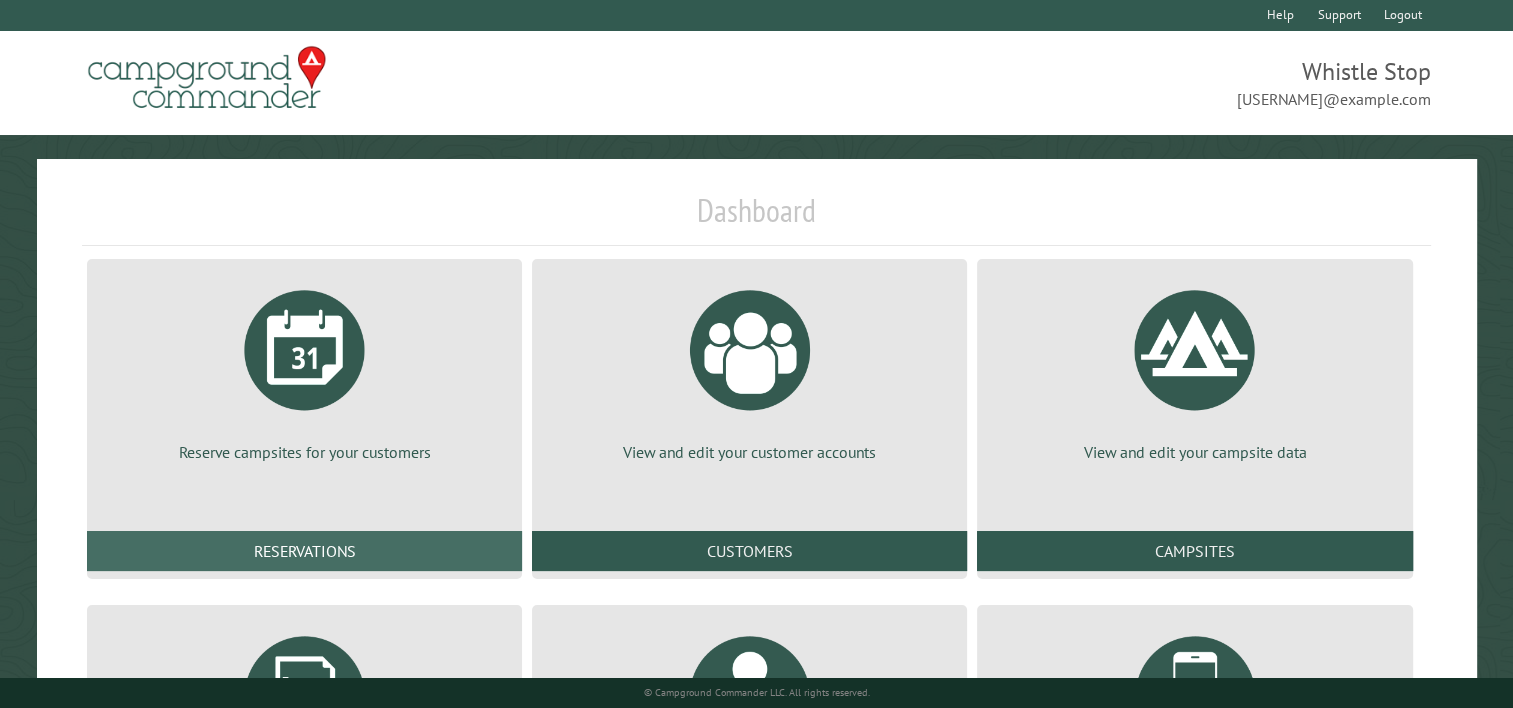 click on "Reservations" at bounding box center [304, 551] 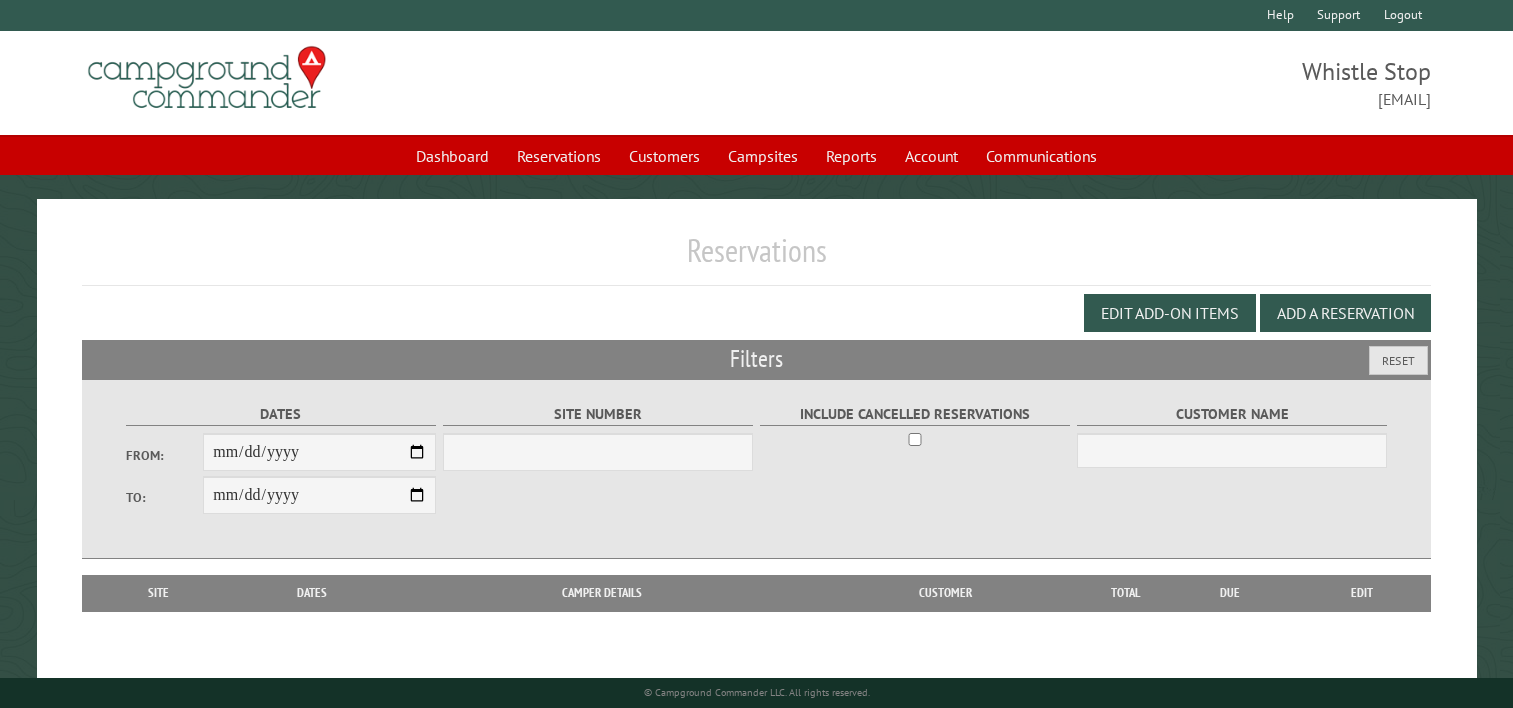 scroll, scrollTop: 0, scrollLeft: 0, axis: both 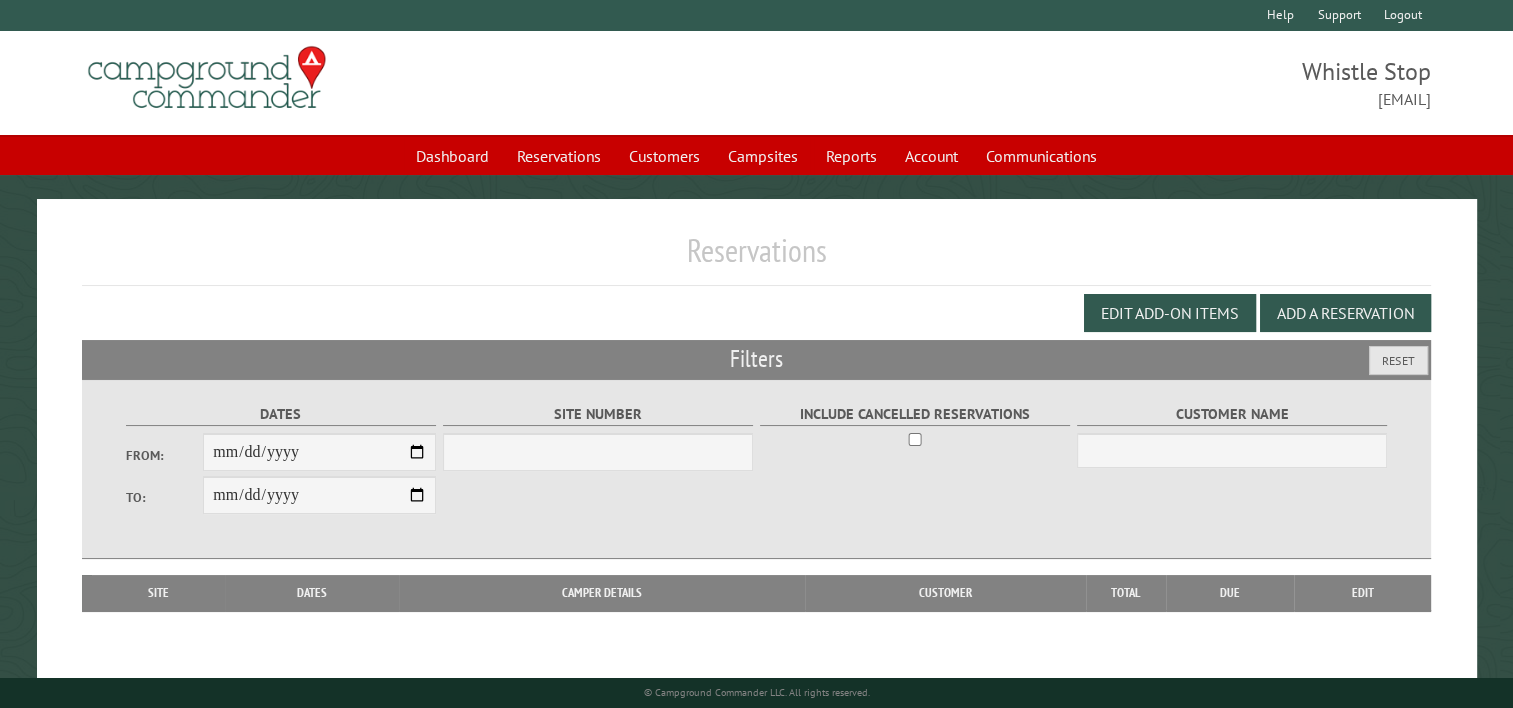 select on "***" 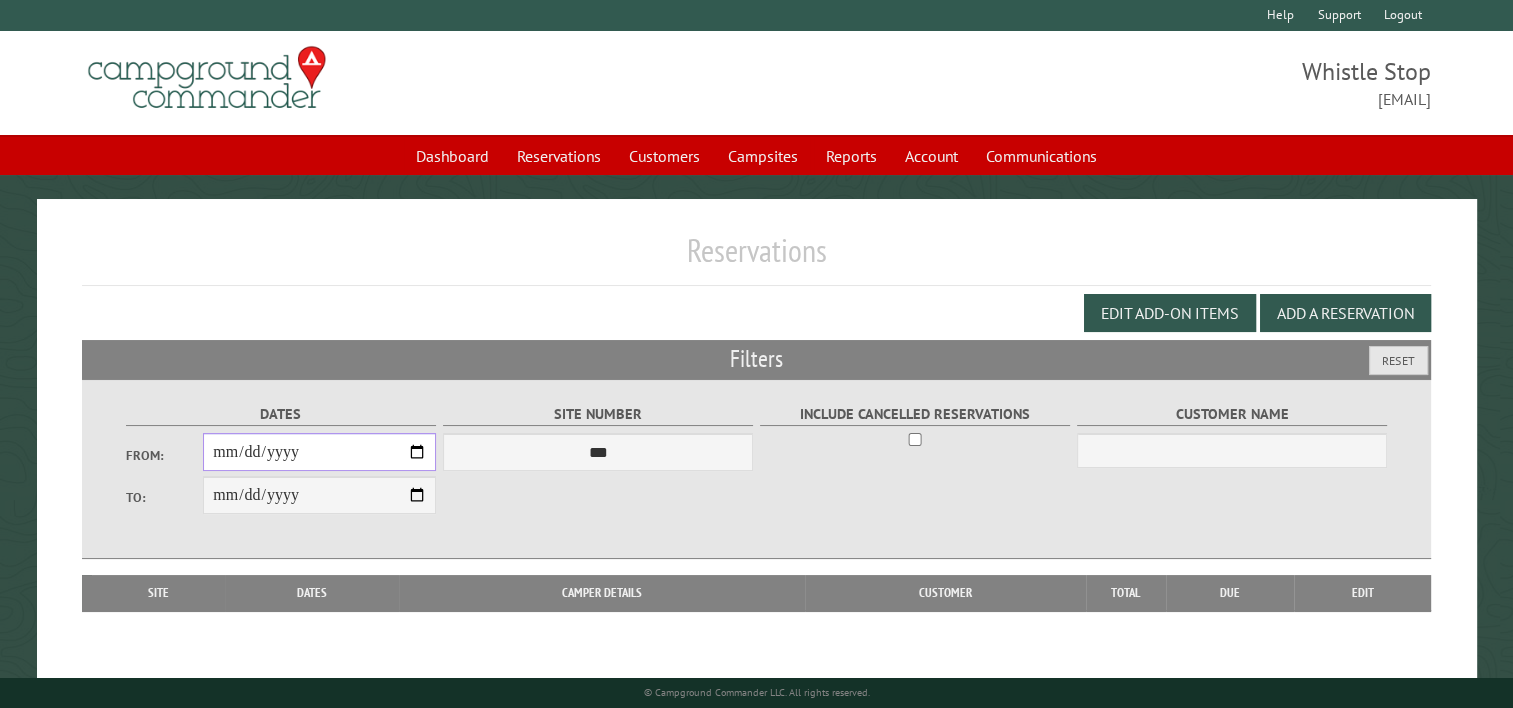 click on "From:" at bounding box center [319, 452] 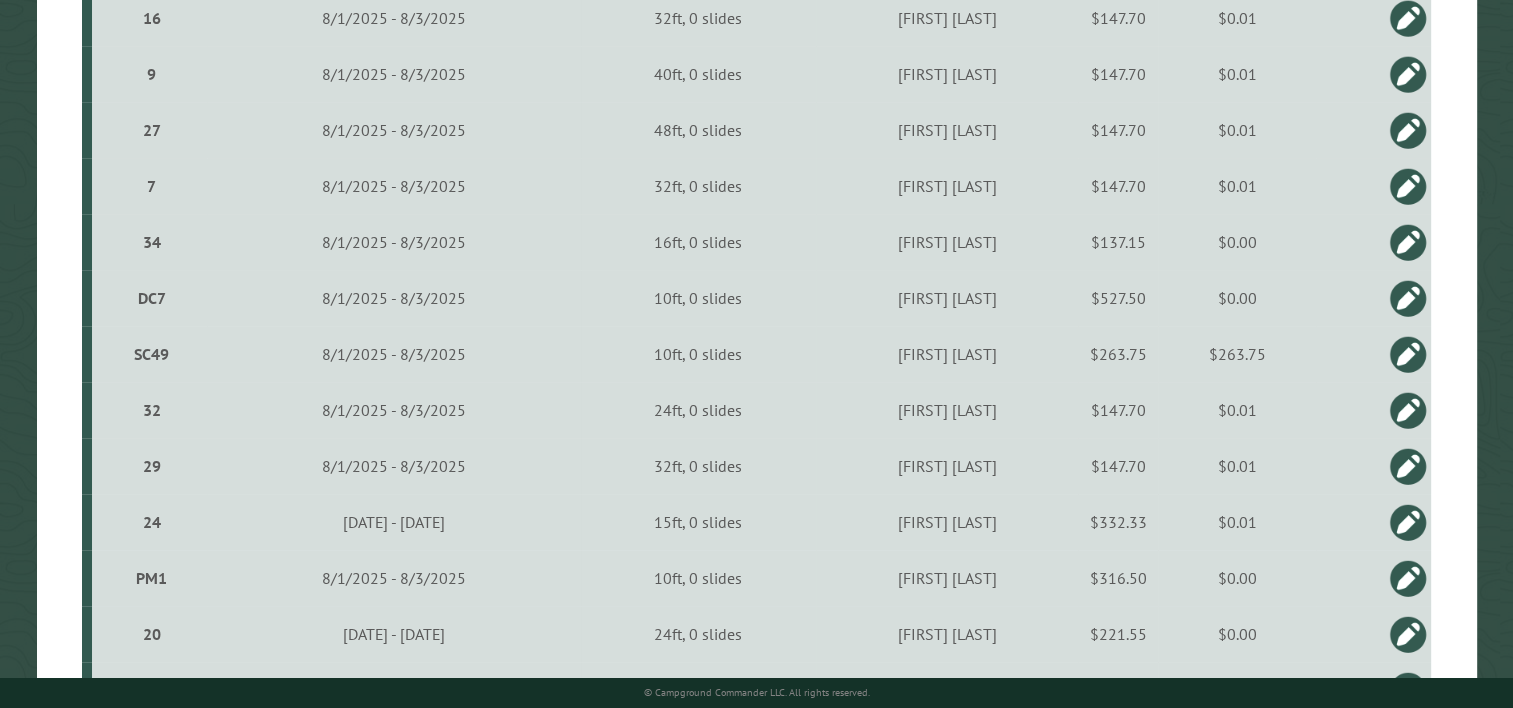 scroll, scrollTop: 1800, scrollLeft: 0, axis: vertical 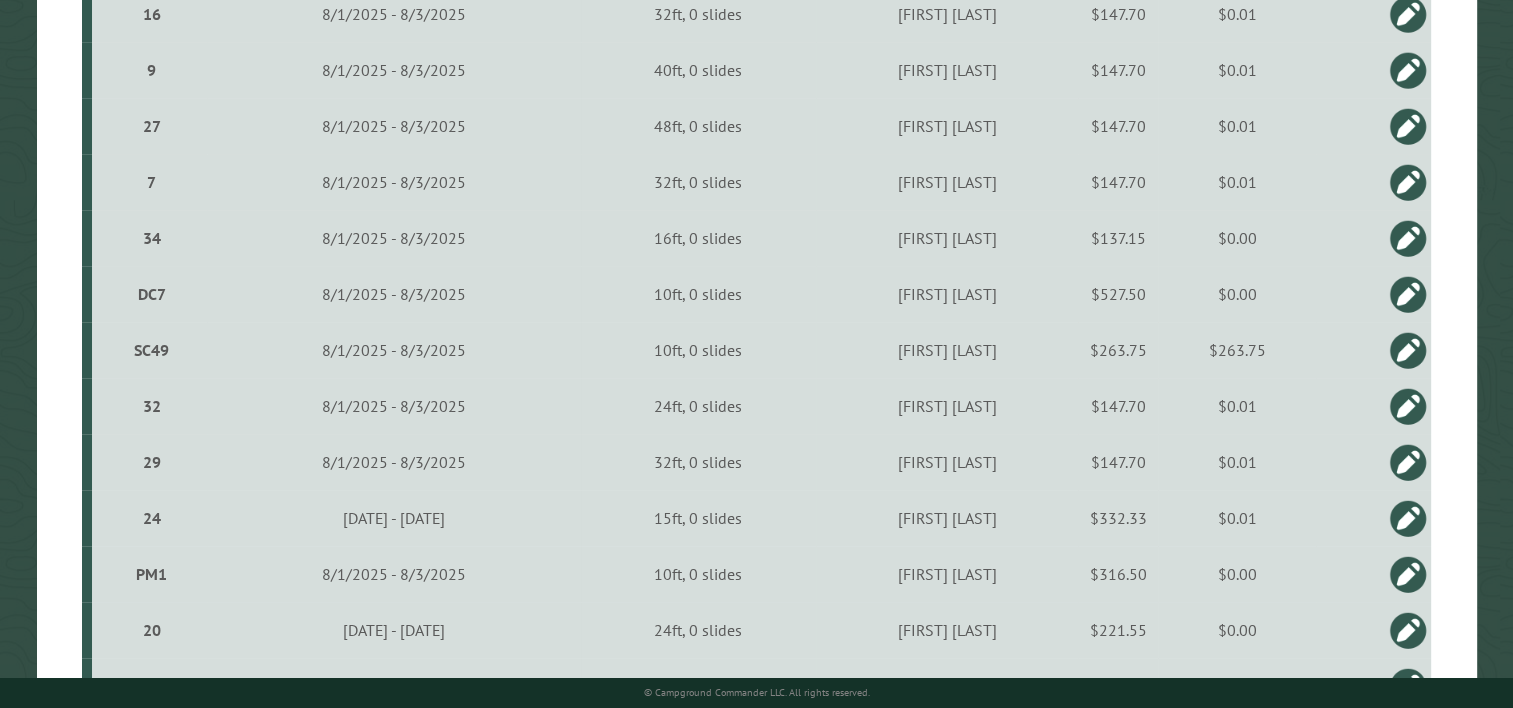 drag, startPoint x: 1244, startPoint y: 351, endPoint x: 1228, endPoint y: 354, distance: 16.27882 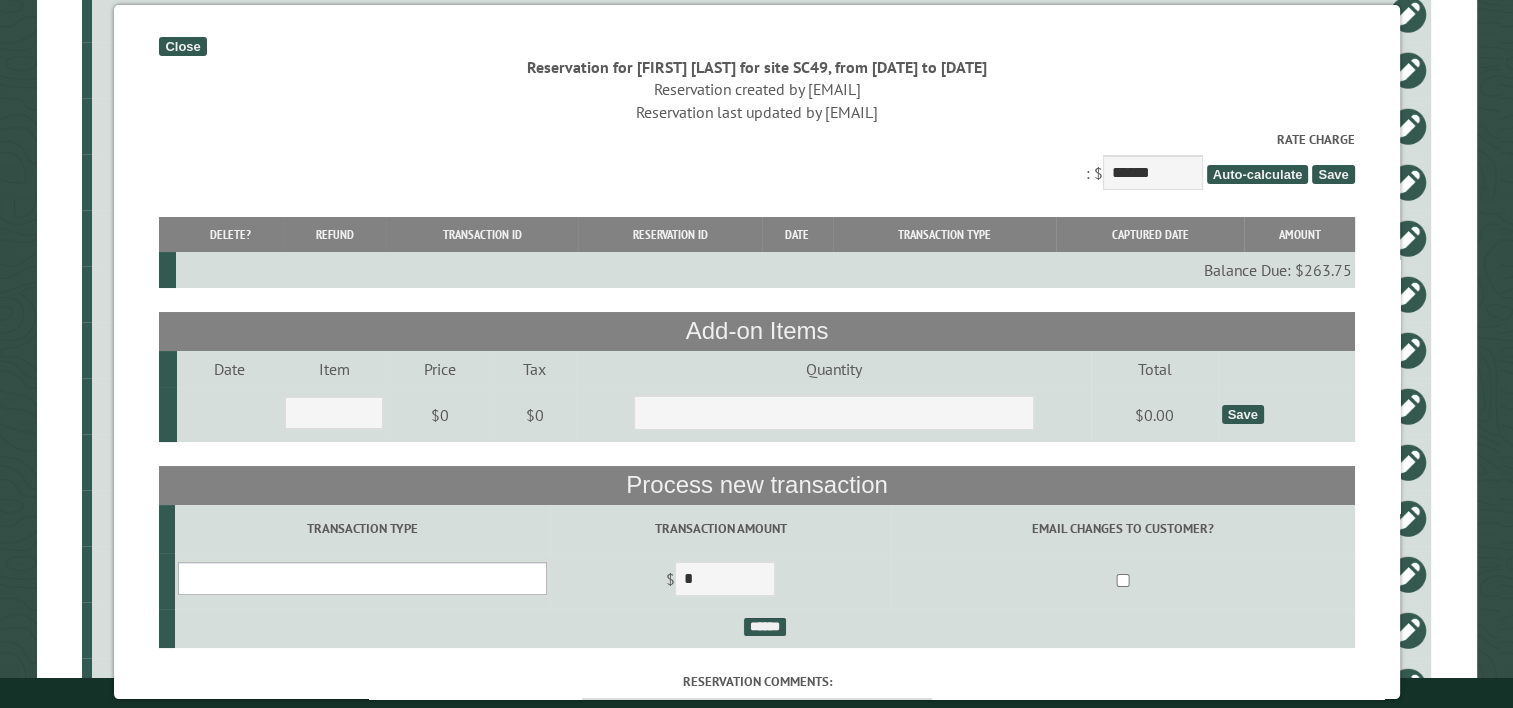 click on "**********" at bounding box center [362, 578] 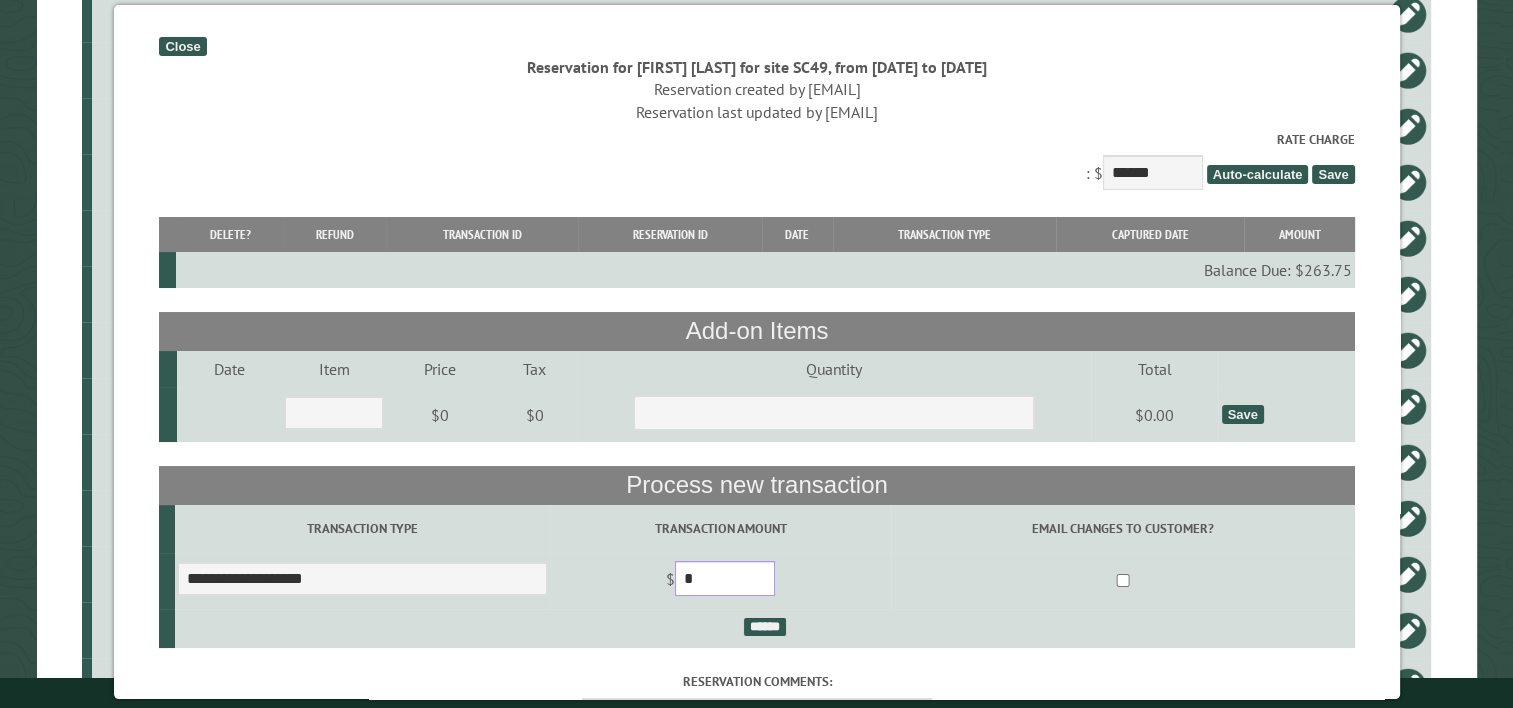 drag, startPoint x: 741, startPoint y: 574, endPoint x: 596, endPoint y: 596, distance: 146.65947 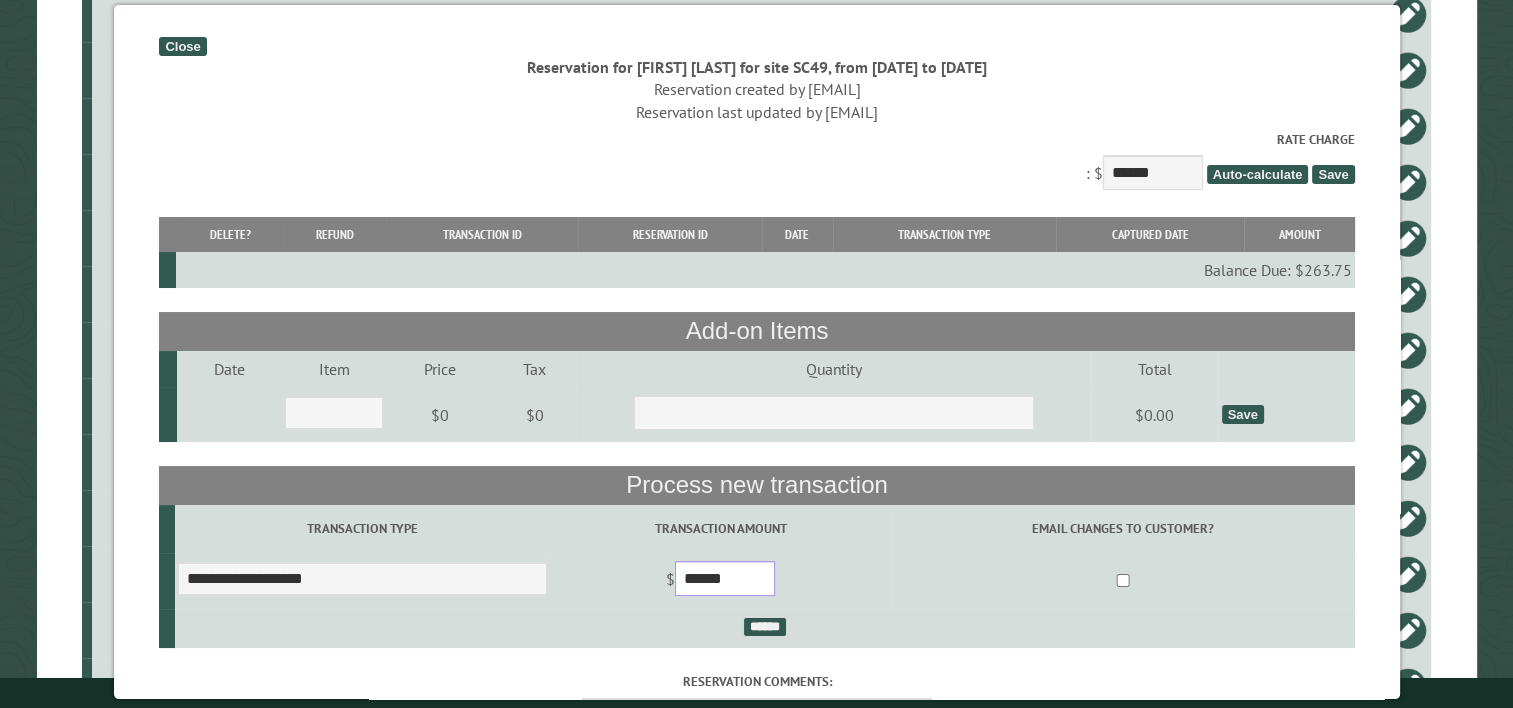 type on "******" 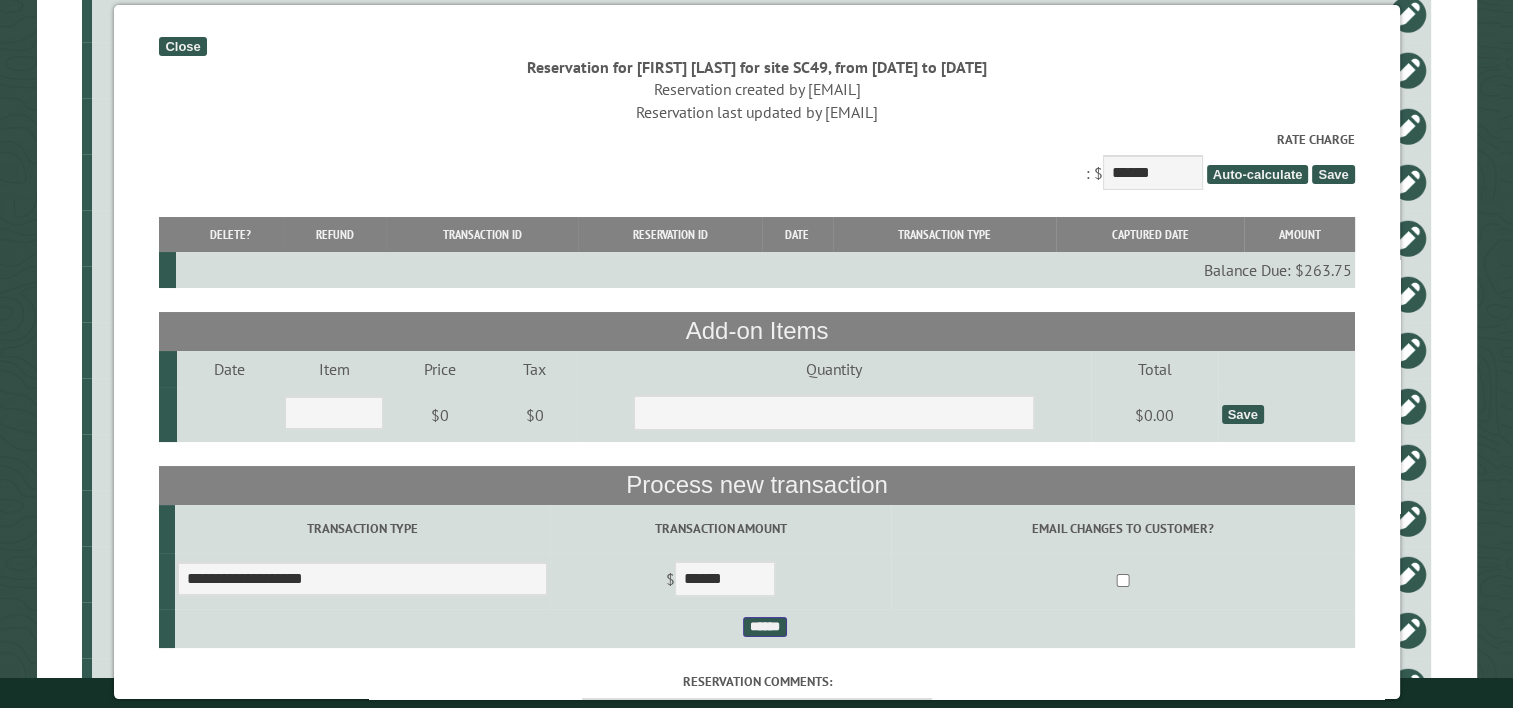 click on "******" at bounding box center [764, 627] 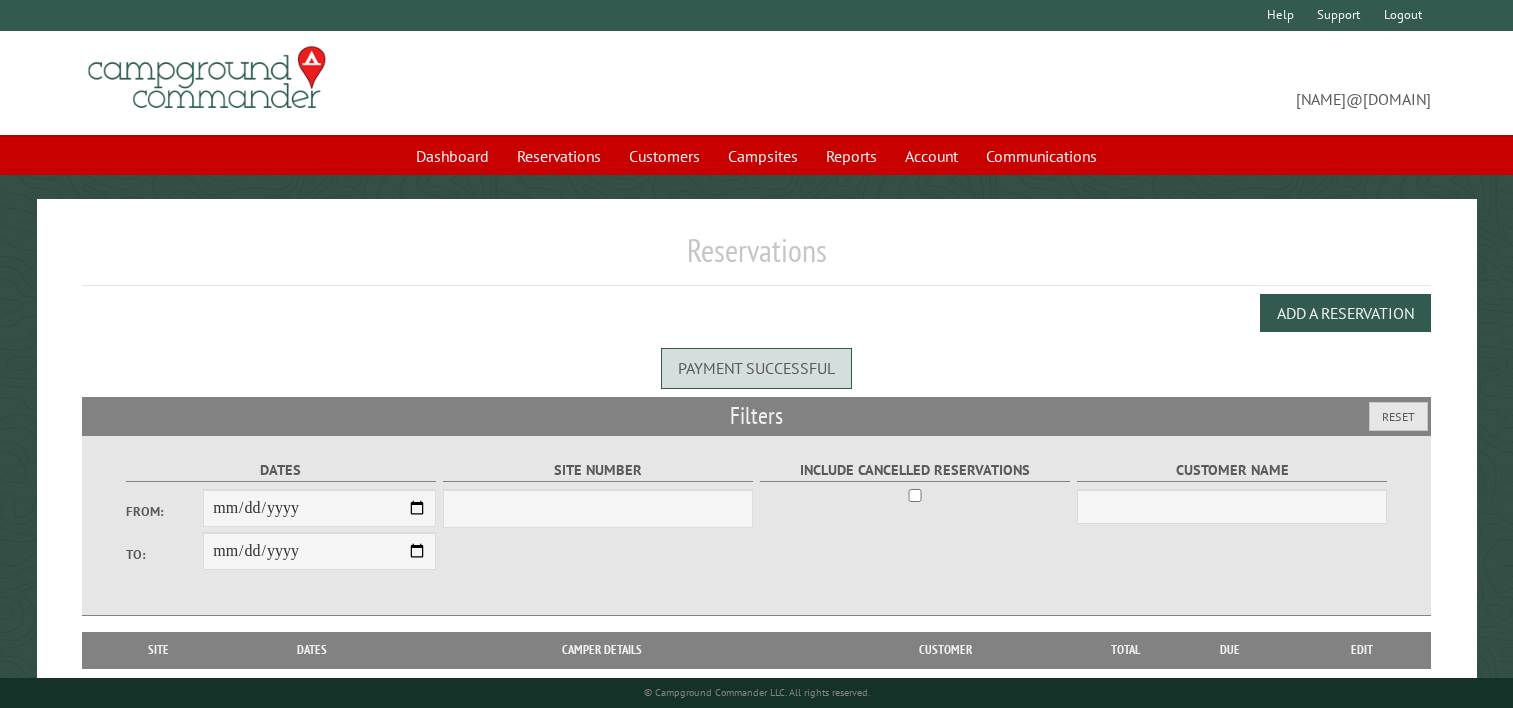 scroll, scrollTop: 0, scrollLeft: 0, axis: both 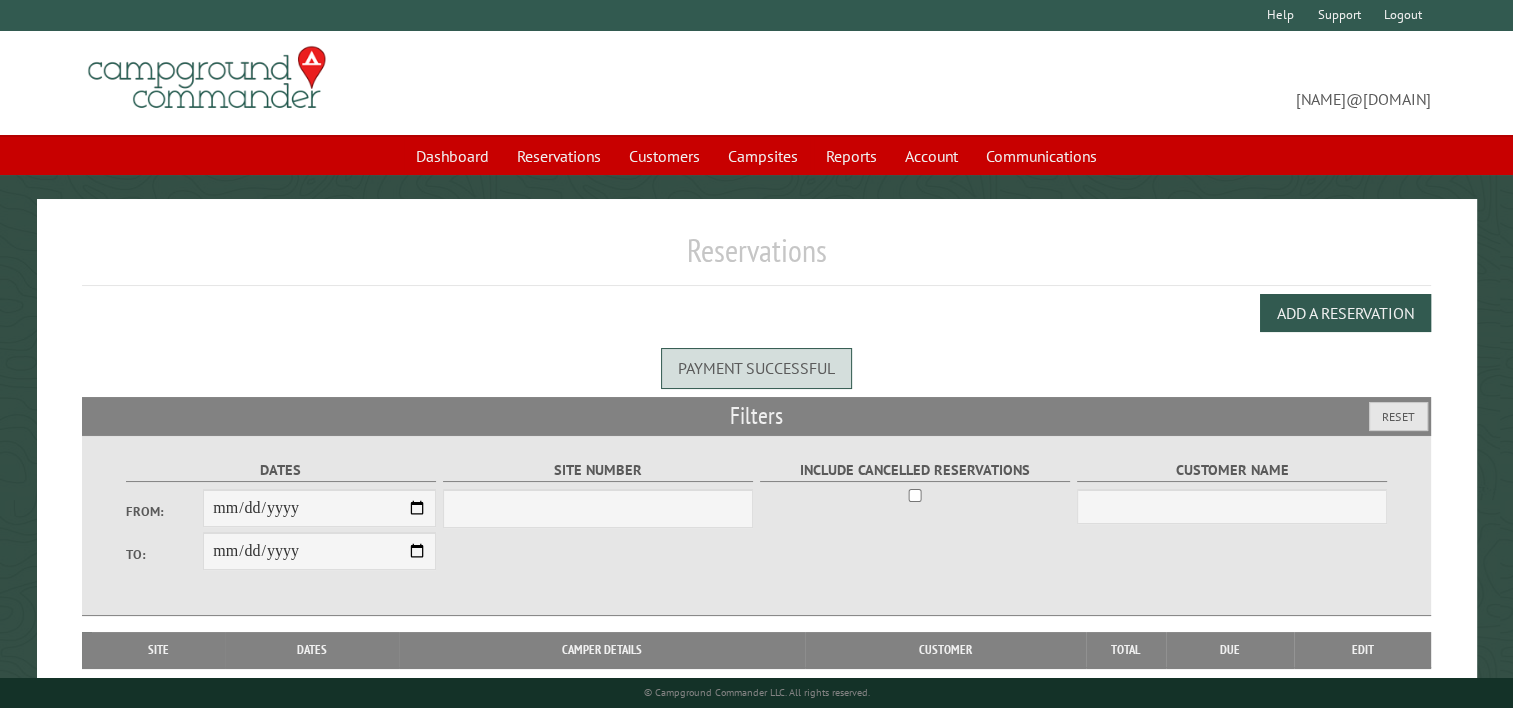 select on "***" 